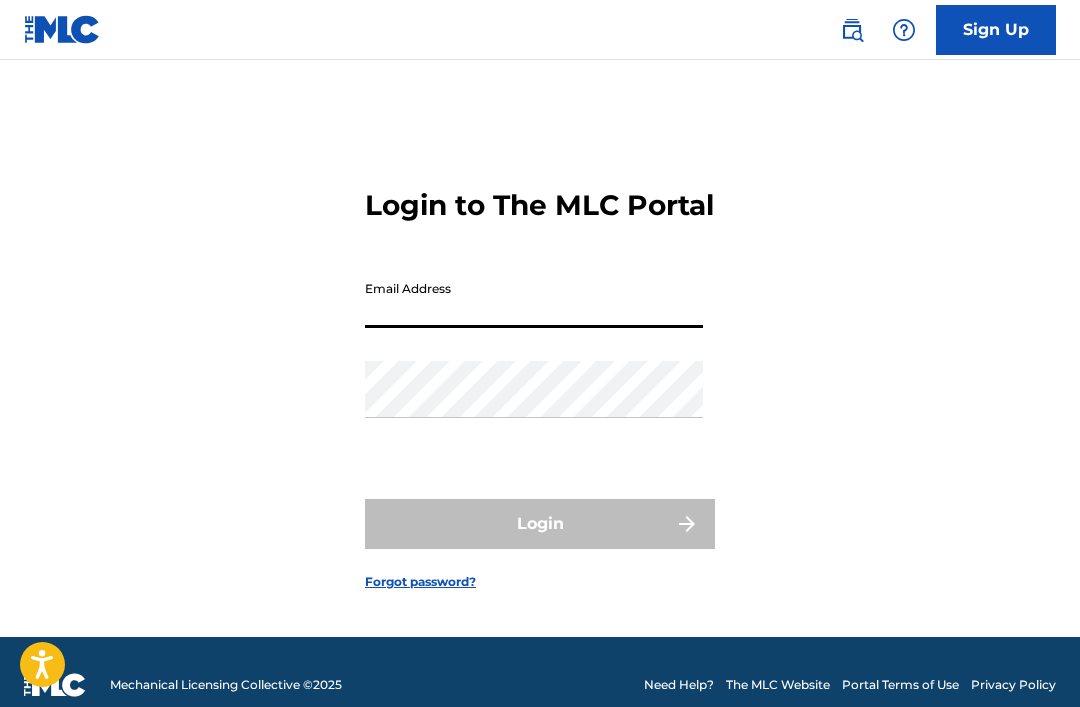 scroll, scrollTop: 0, scrollLeft: 0, axis: both 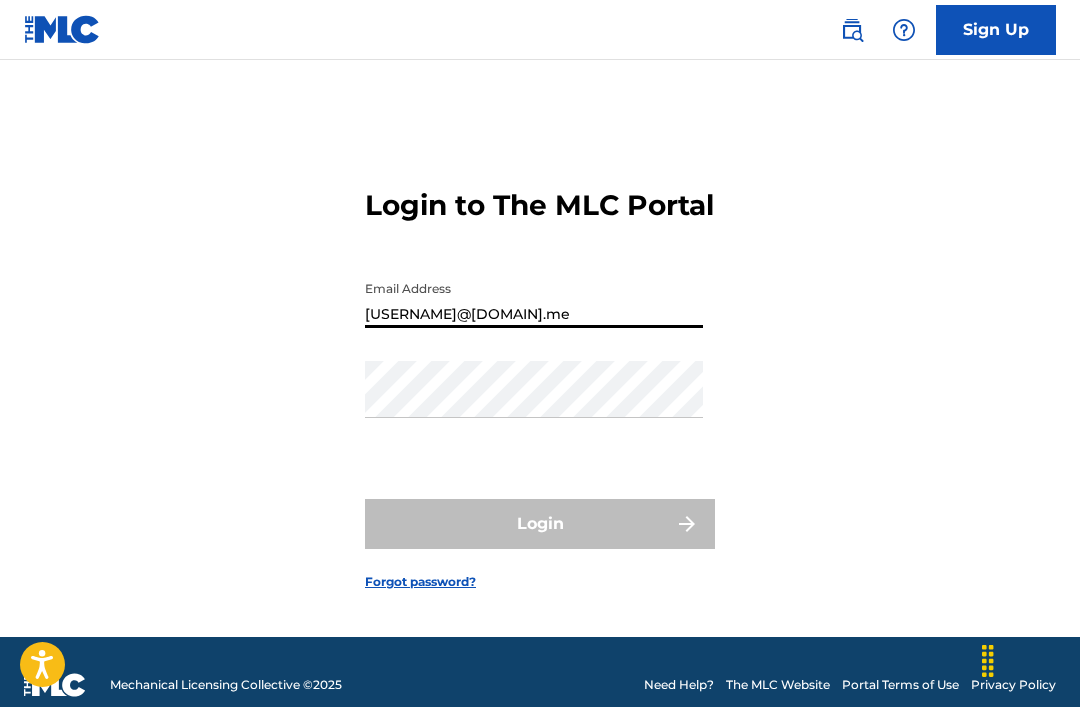 type on "[USERNAME]@[DOMAIN].me" 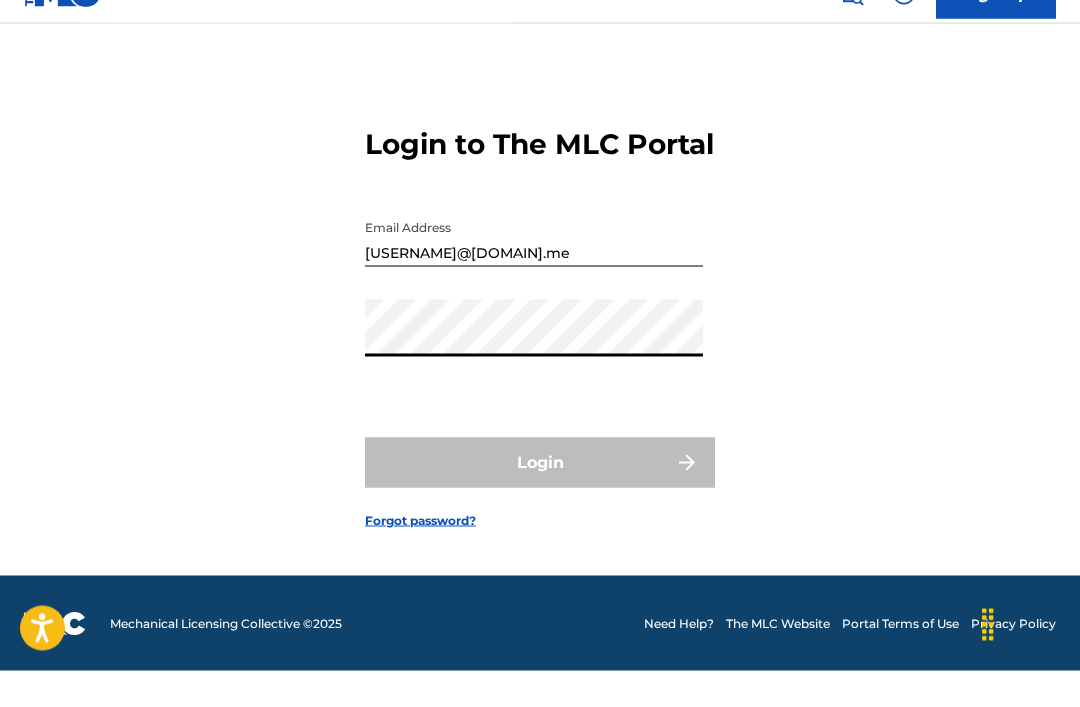 scroll, scrollTop: 33, scrollLeft: 0, axis: vertical 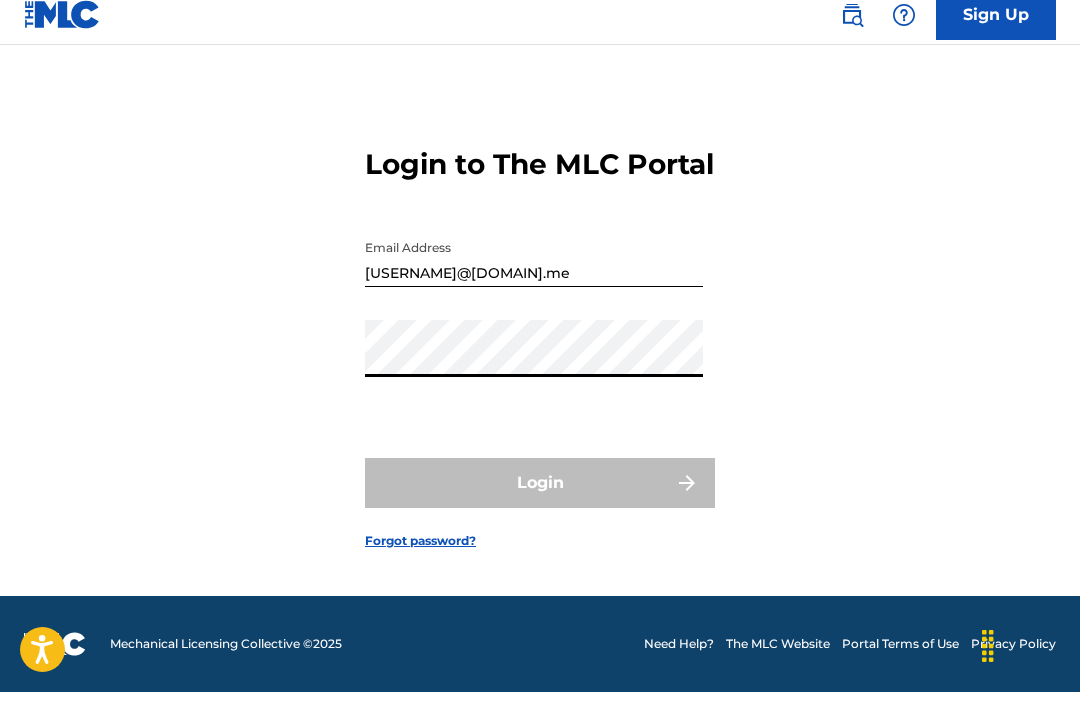 click on "Forgot password?" at bounding box center [420, 556] 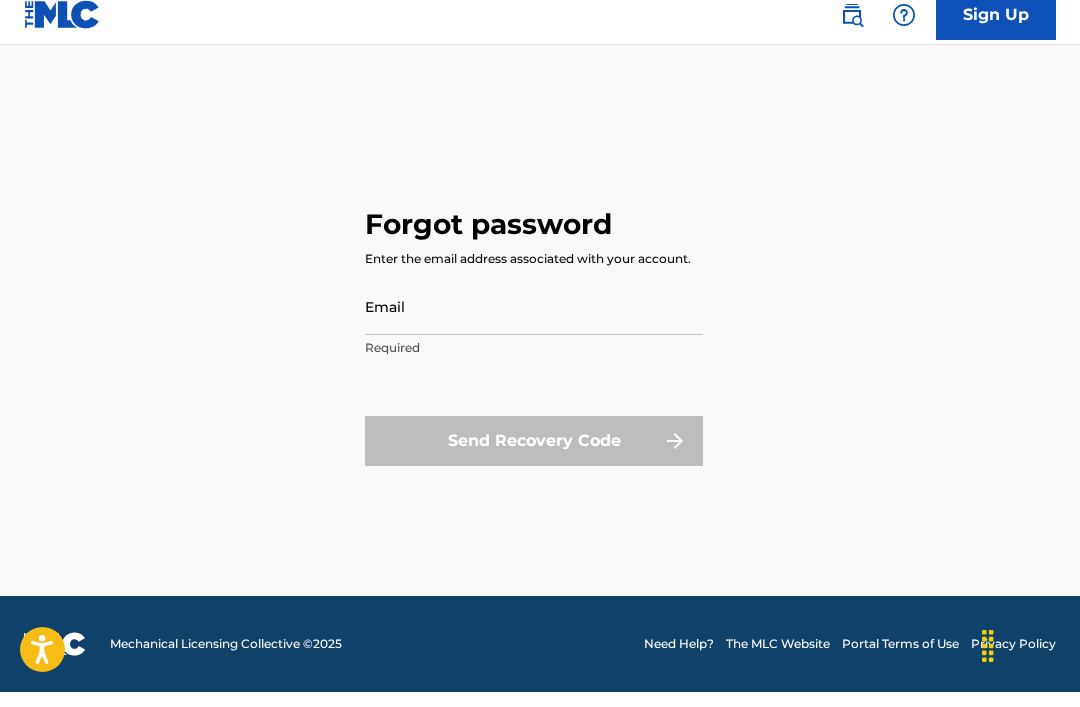 scroll, scrollTop: 0, scrollLeft: 0, axis: both 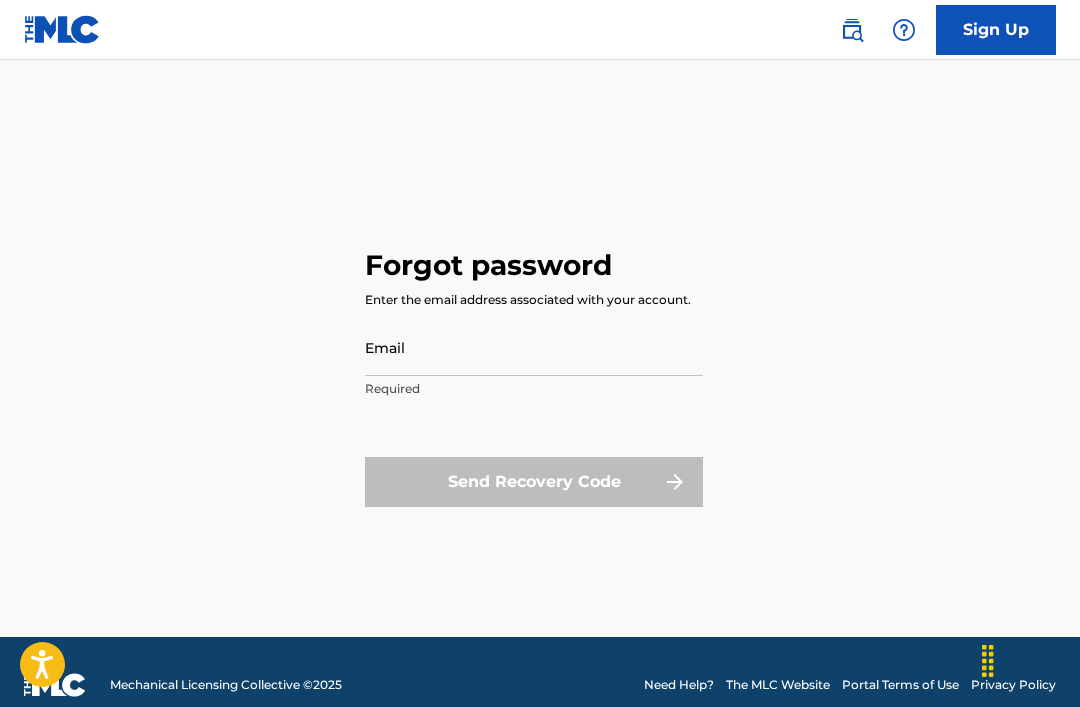 click on "Email" at bounding box center [534, 347] 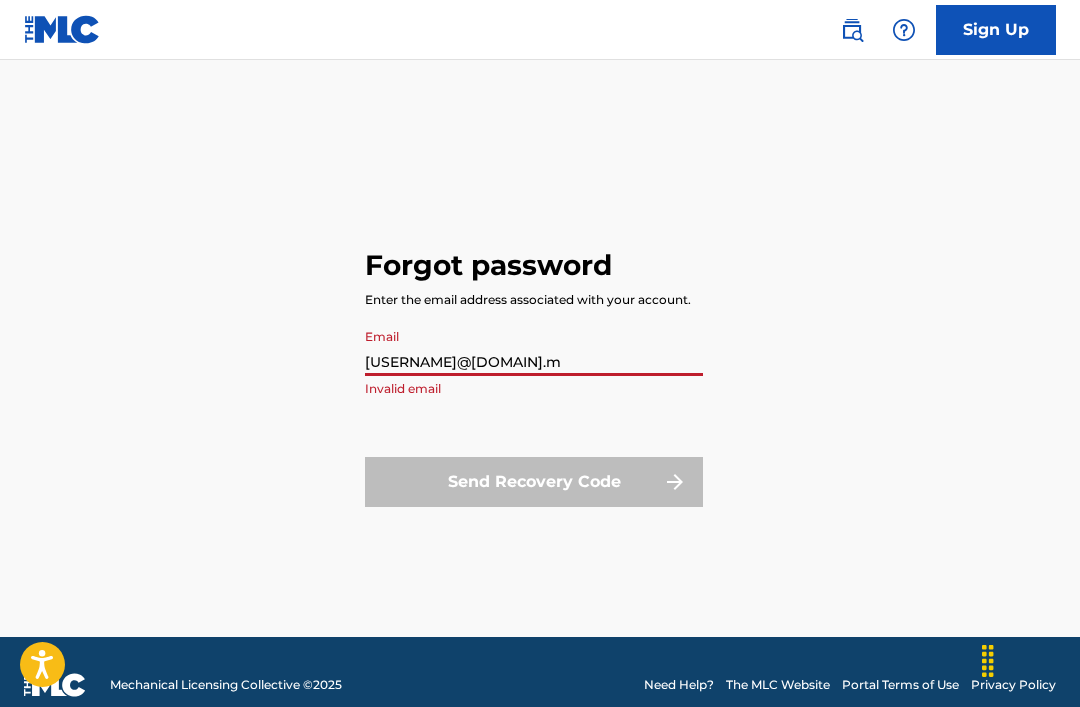 type on "[USERNAME]@[DOMAIN].me" 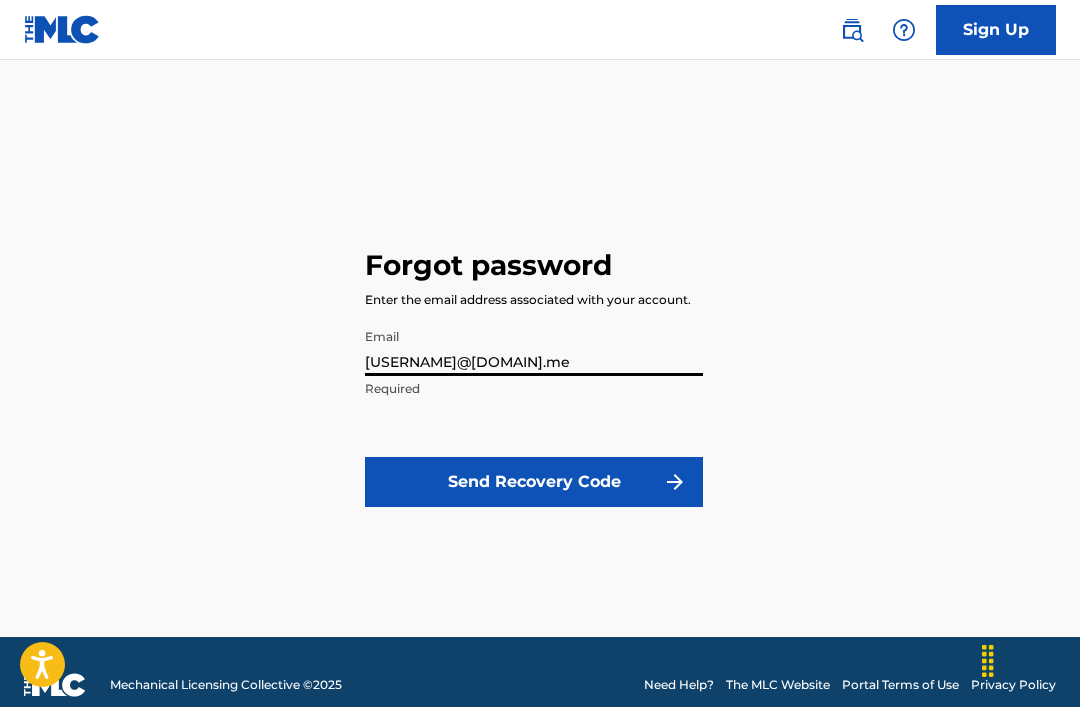 click on "Send Recovery Code" at bounding box center (534, 482) 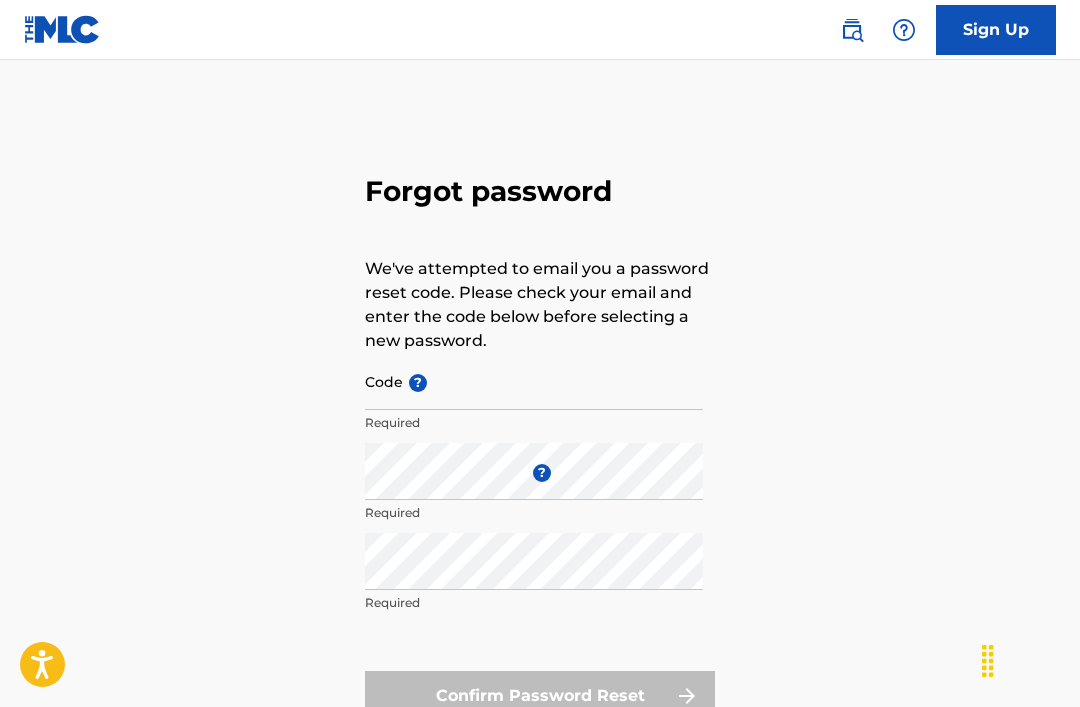 click on "Code ?" at bounding box center [534, 381] 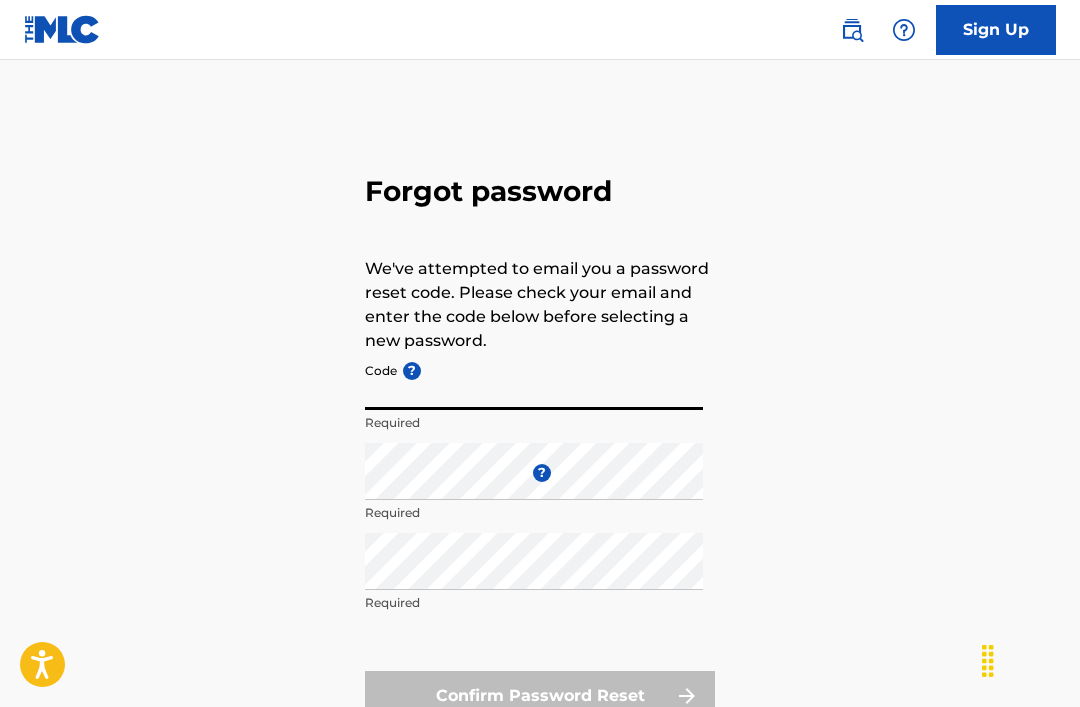 paste on "FP_353dfaad29d13209b4139b46f742" 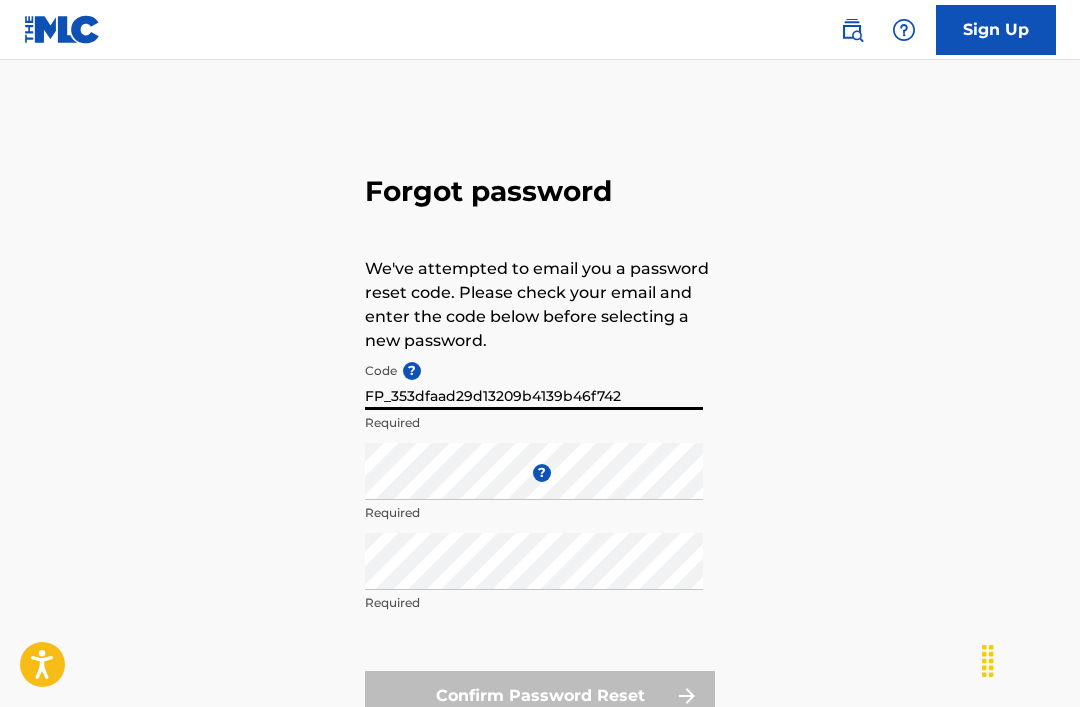 type on "FP_353dfaad29d13209b4139b46f742" 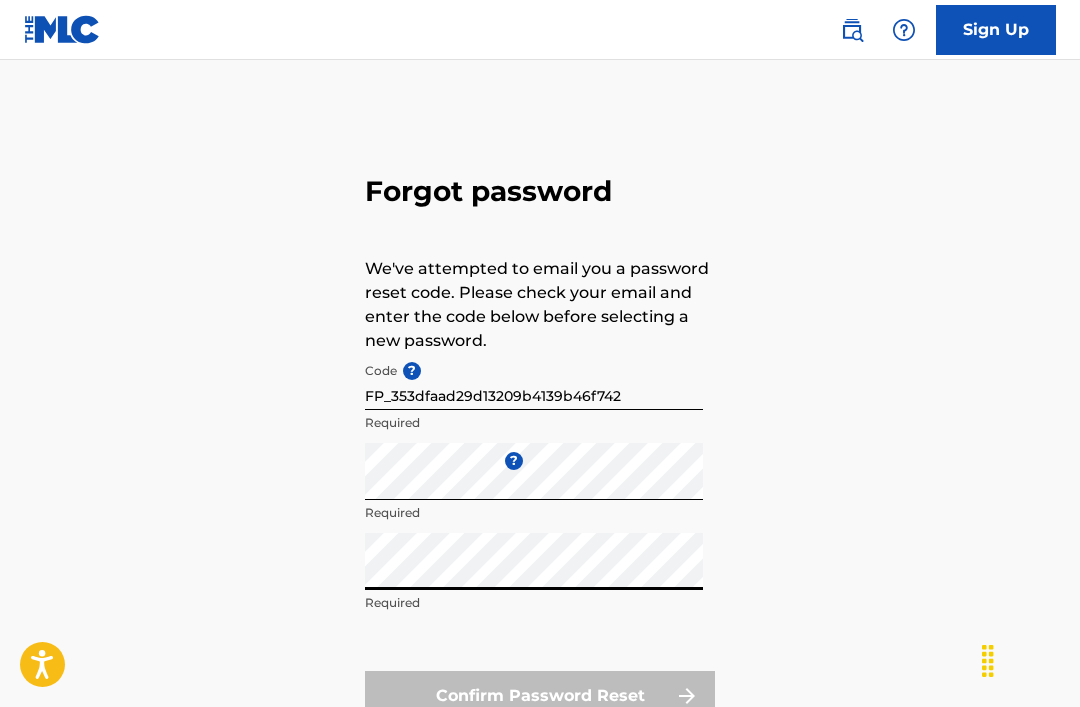 scroll, scrollTop: 103, scrollLeft: 0, axis: vertical 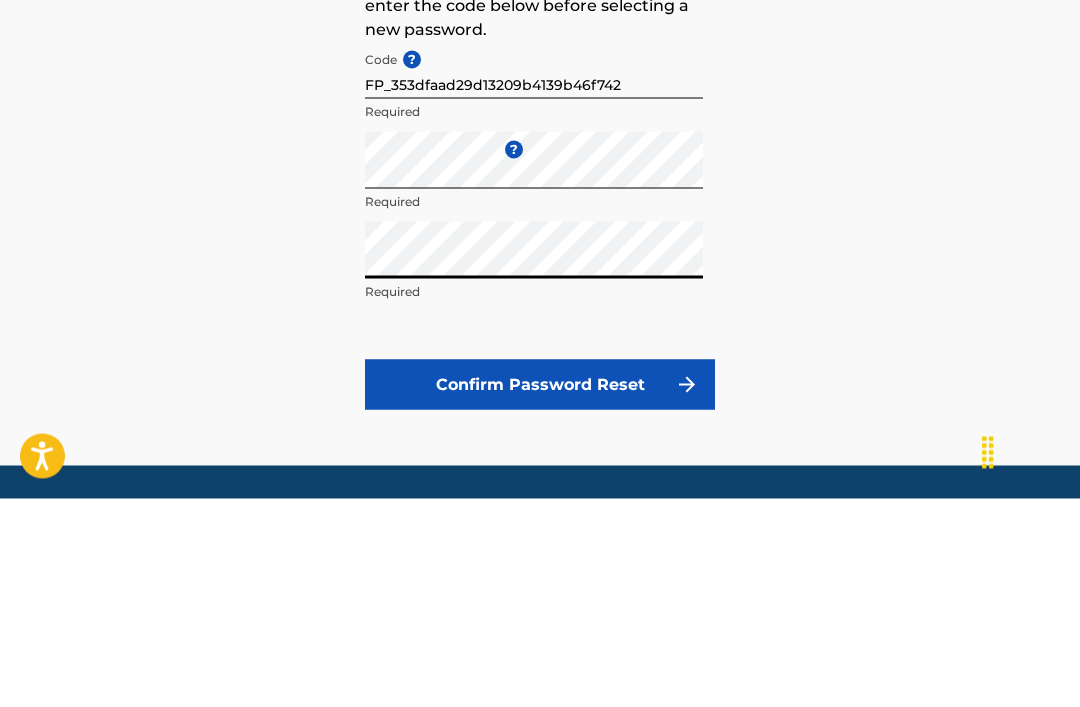 click on "Confirm Password Reset" at bounding box center [540, 593] 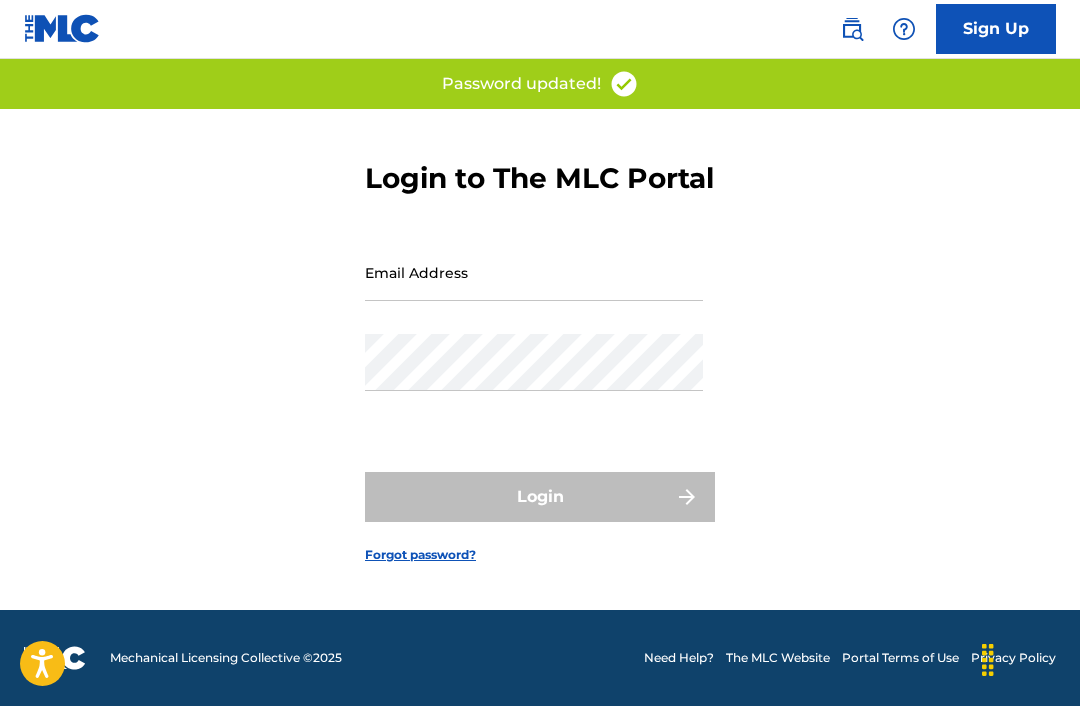 scroll, scrollTop: 26, scrollLeft: 0, axis: vertical 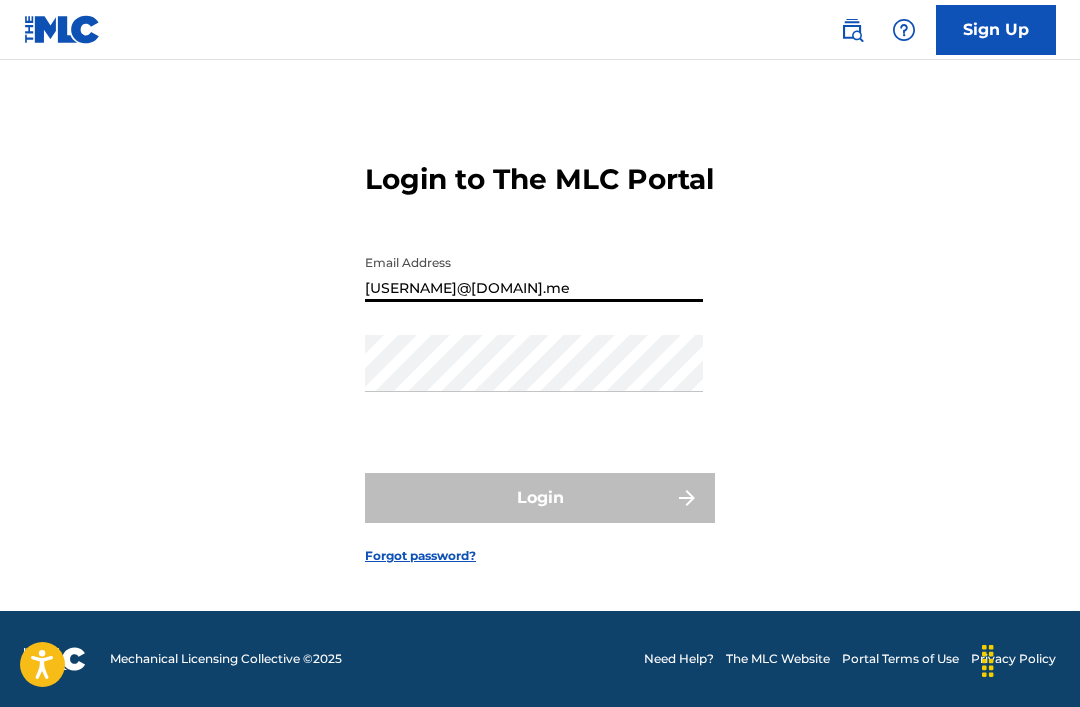 type on "[USERNAME]@[DOMAIN].me" 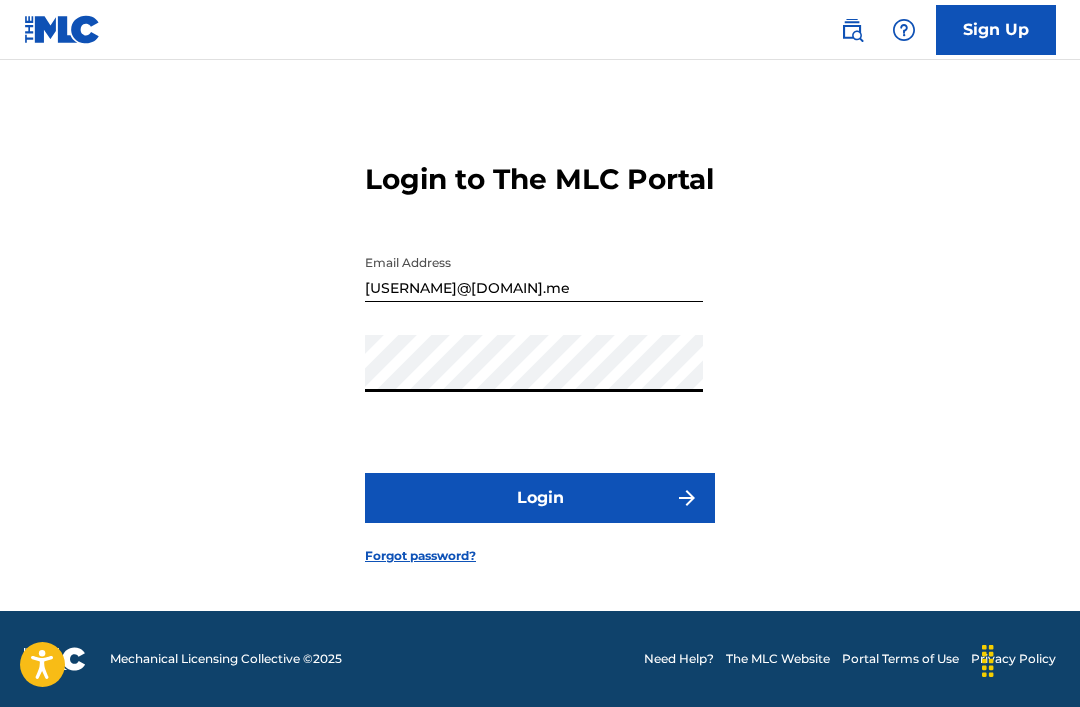 click on "Login" at bounding box center [540, 498] 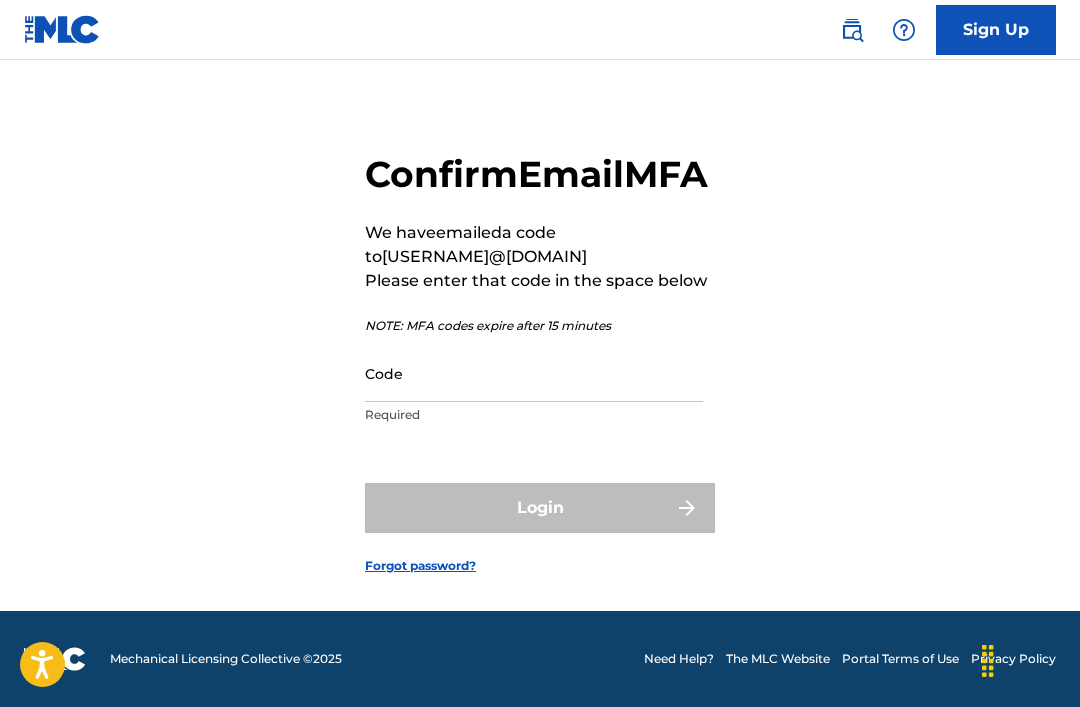 click on "Code" at bounding box center (534, 373) 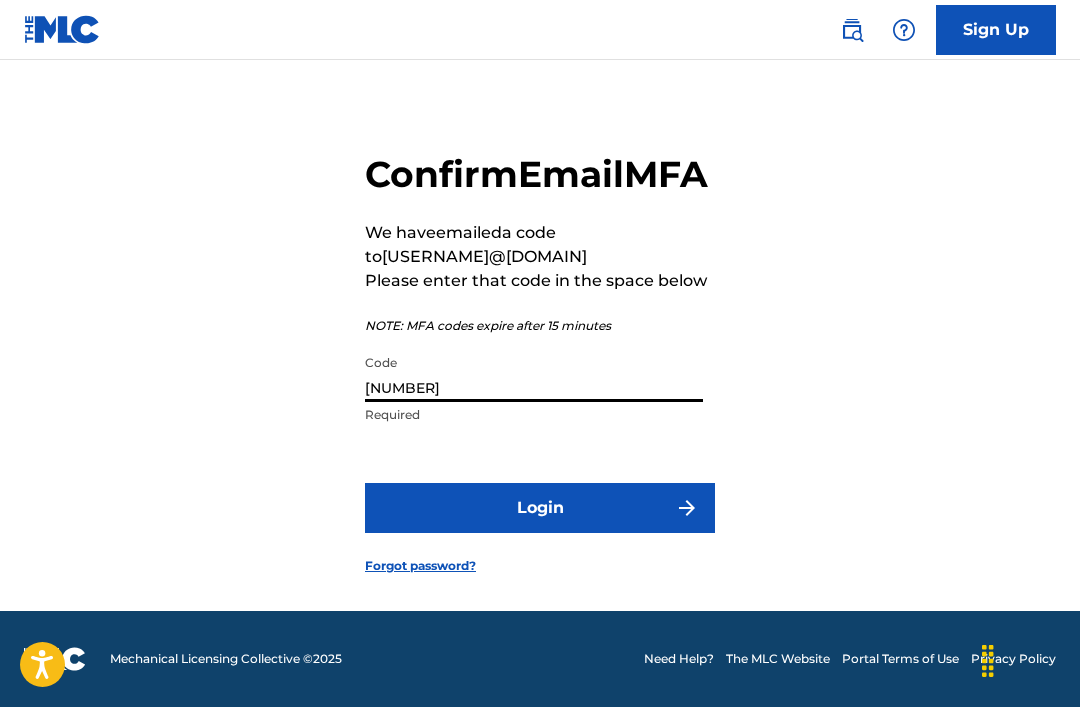type on "[NUMBER]" 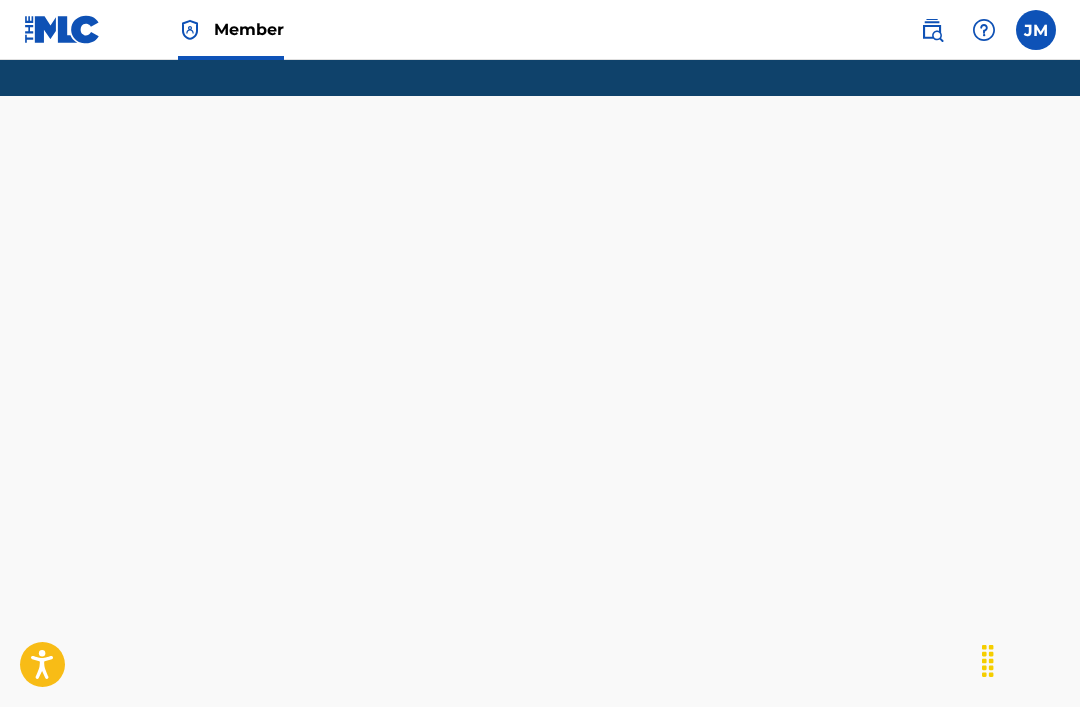 scroll, scrollTop: 0, scrollLeft: 0, axis: both 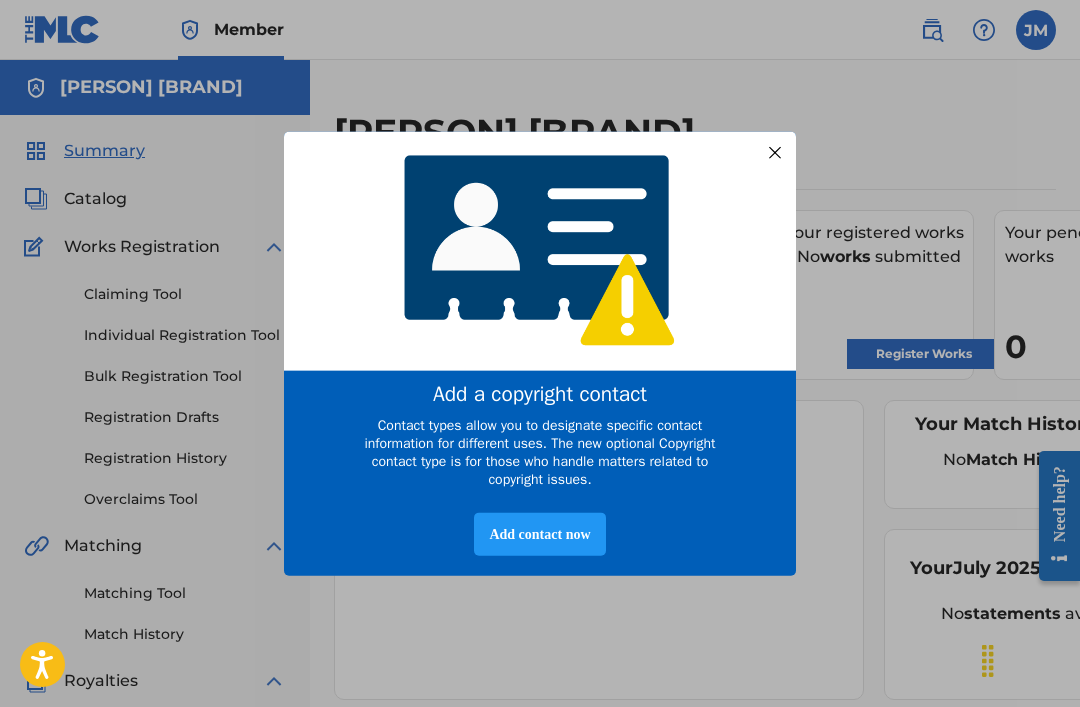 click on "Add contact now" at bounding box center (539, 534) 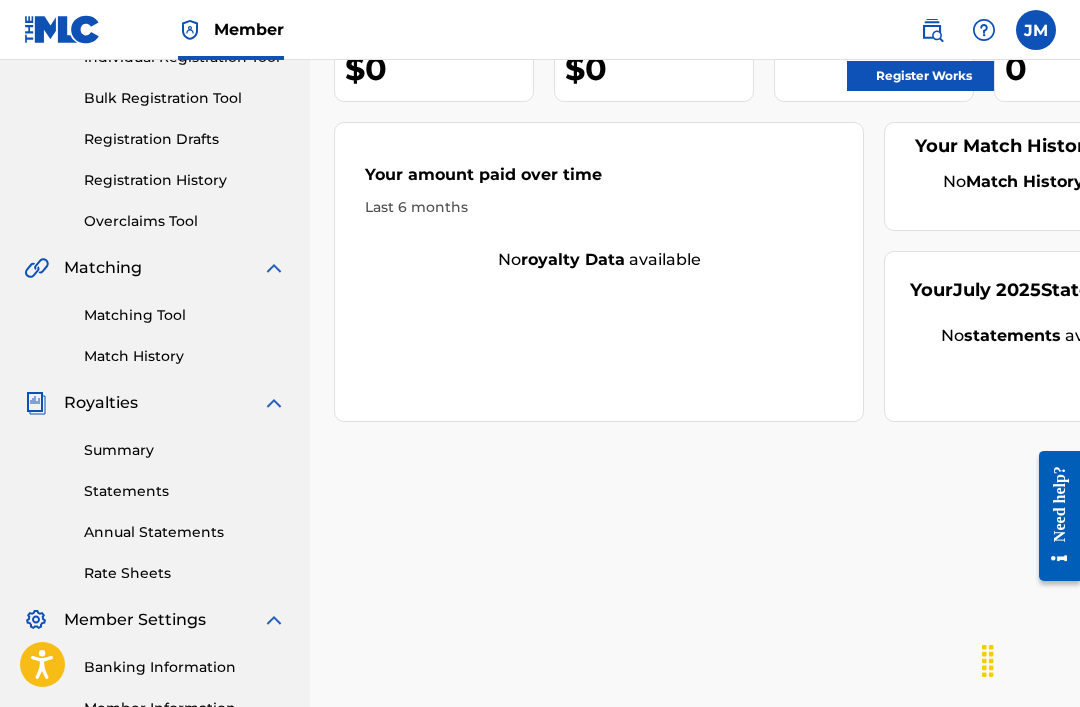 scroll, scrollTop: 467, scrollLeft: 0, axis: vertical 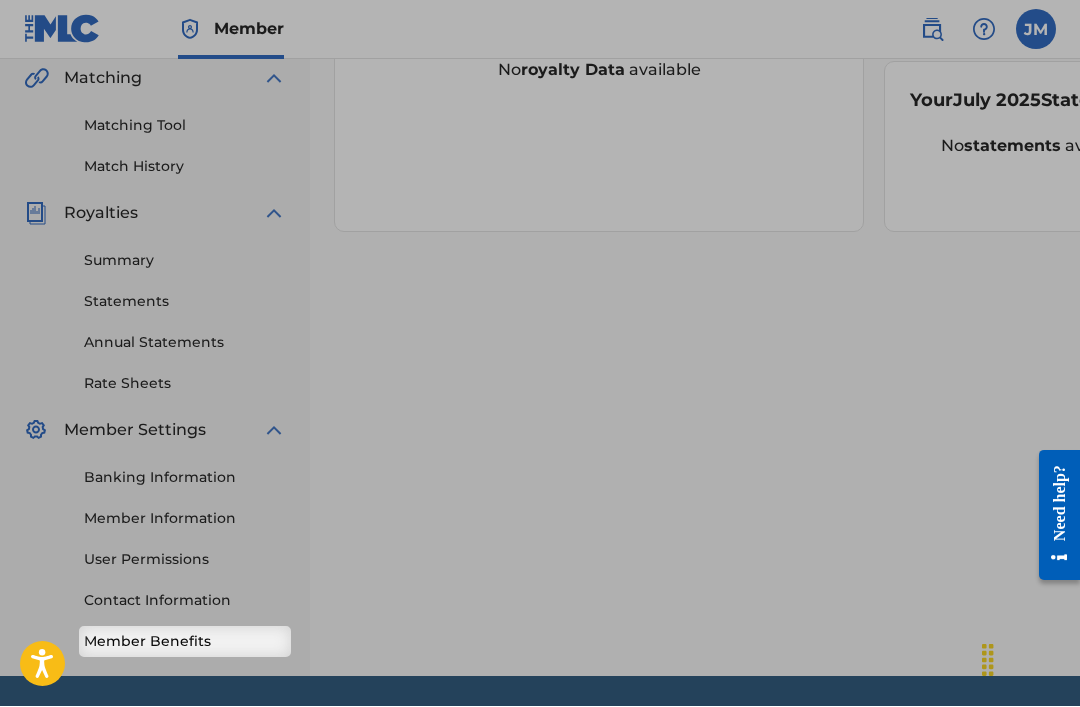click on "Member Benefits" at bounding box center [185, 642] 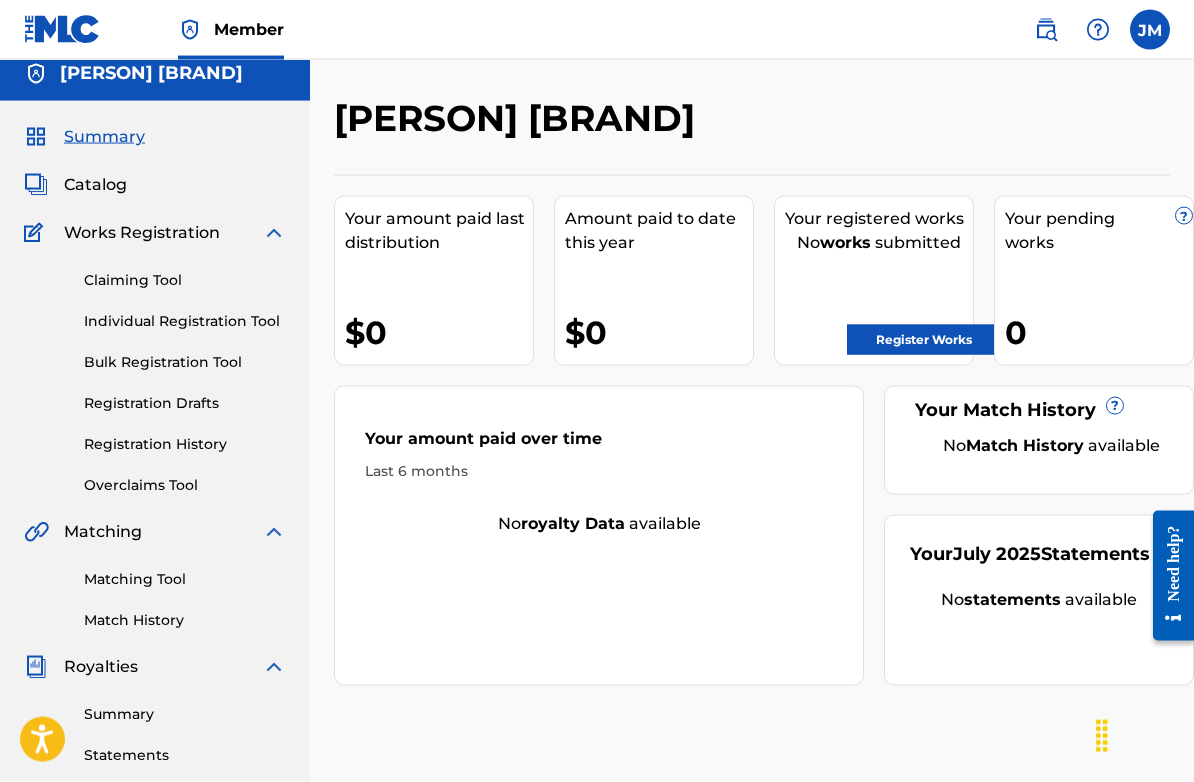 scroll, scrollTop: 15, scrollLeft: 0, axis: vertical 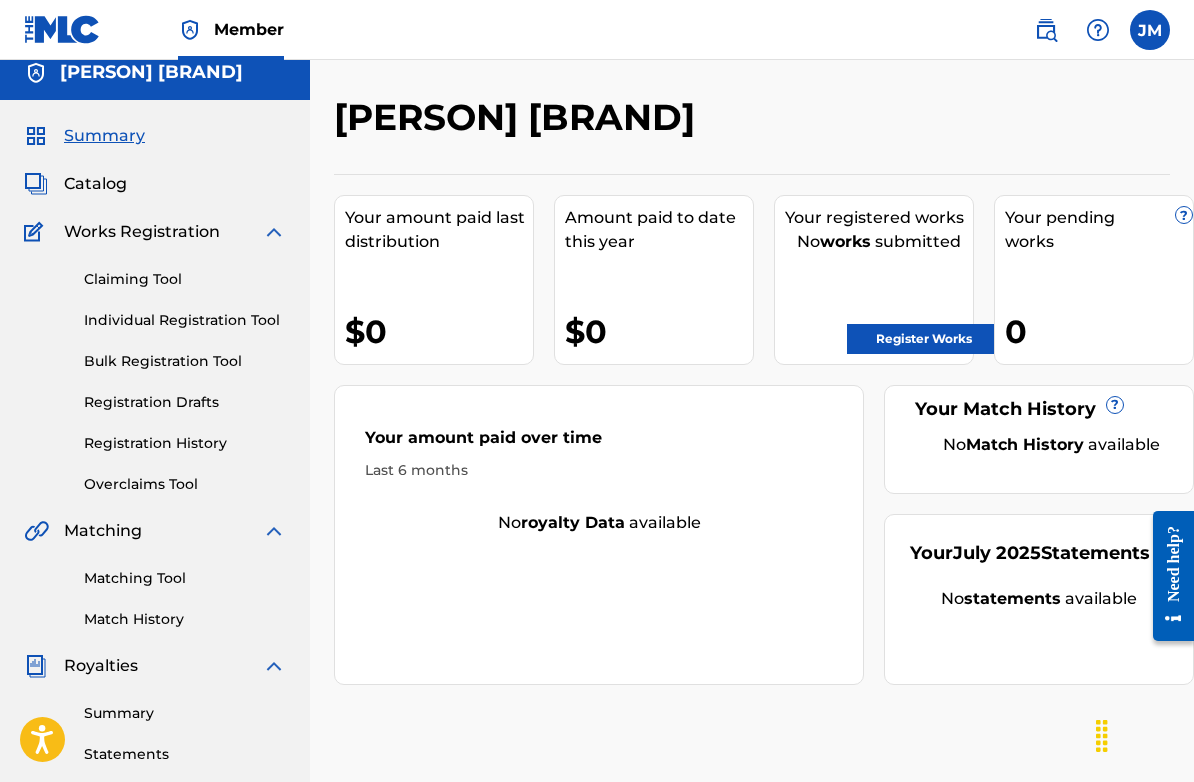 click on "Register Works" at bounding box center (924, 339) 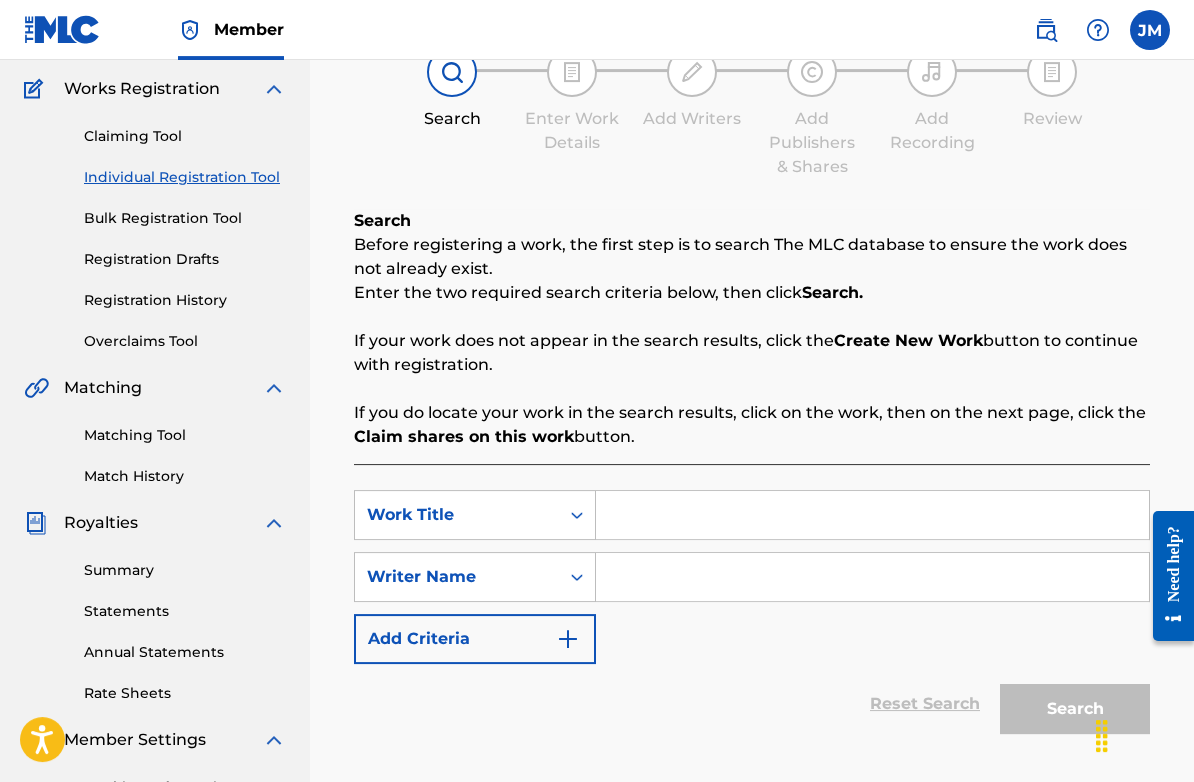 scroll, scrollTop: 164, scrollLeft: 0, axis: vertical 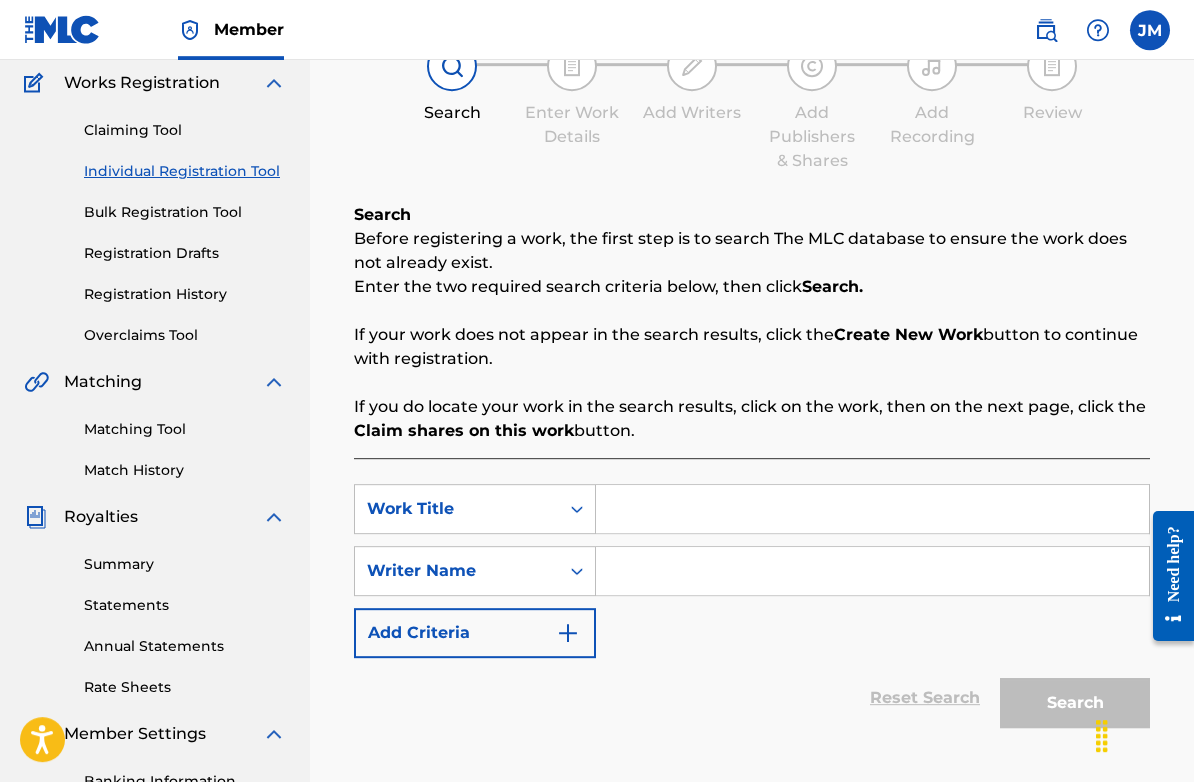 click on "Matching Tool" at bounding box center [185, 429] 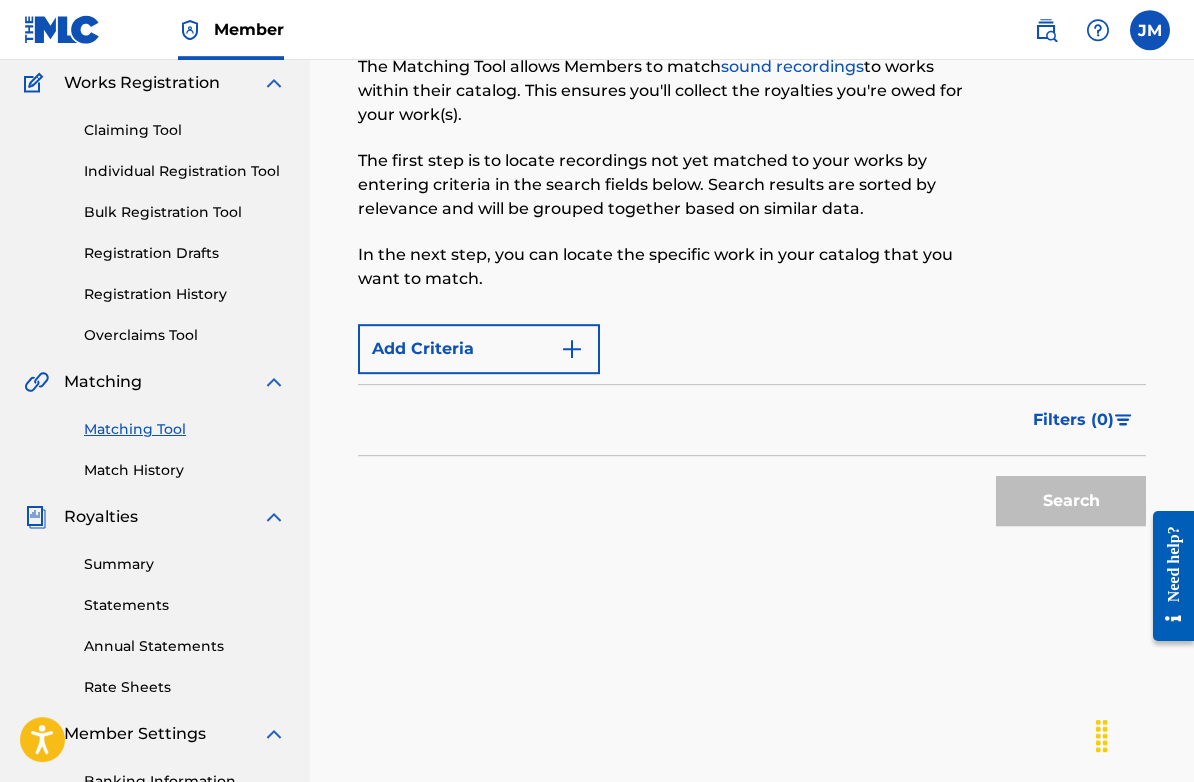 scroll, scrollTop: 0, scrollLeft: 0, axis: both 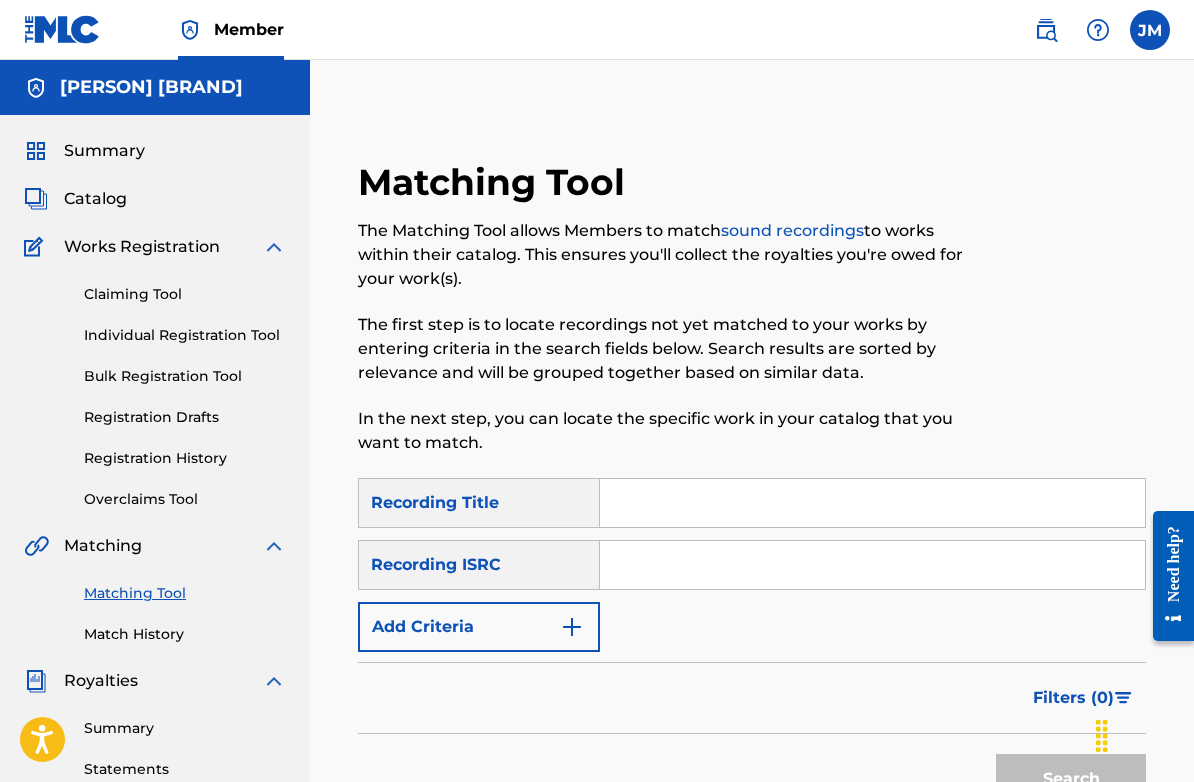 click at bounding box center (872, 503) 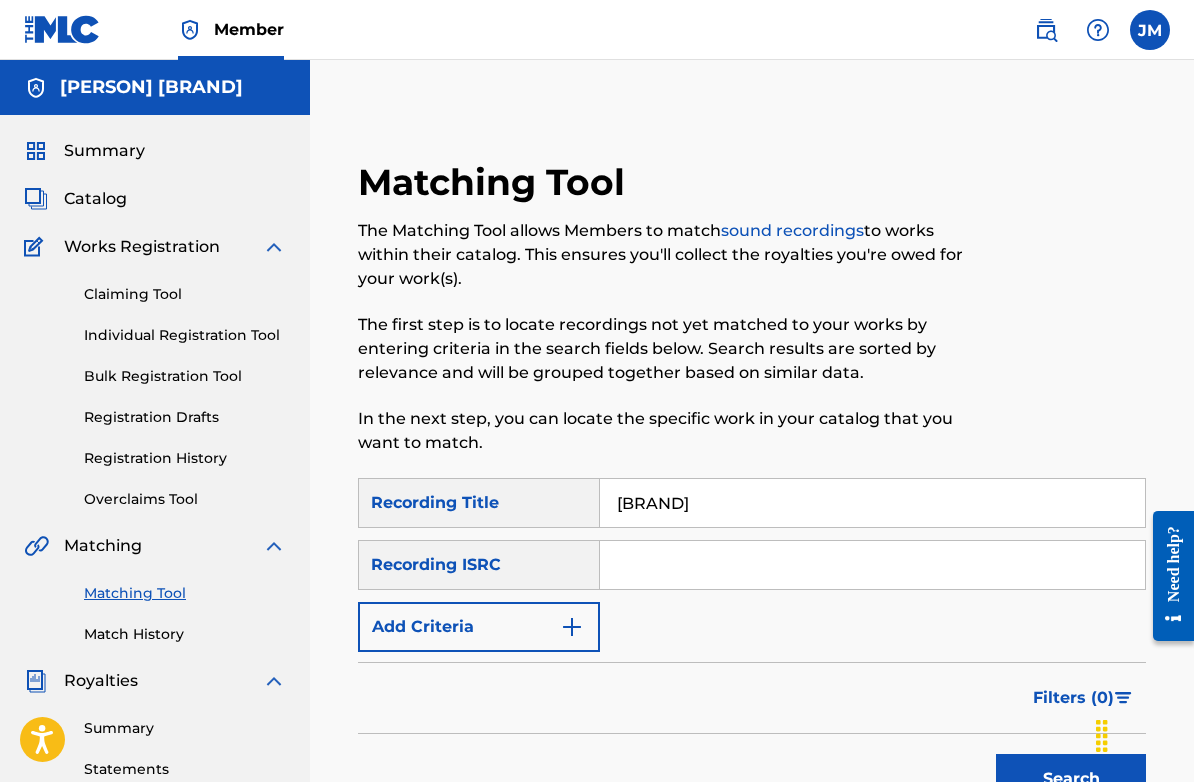 type on "[BRAND]" 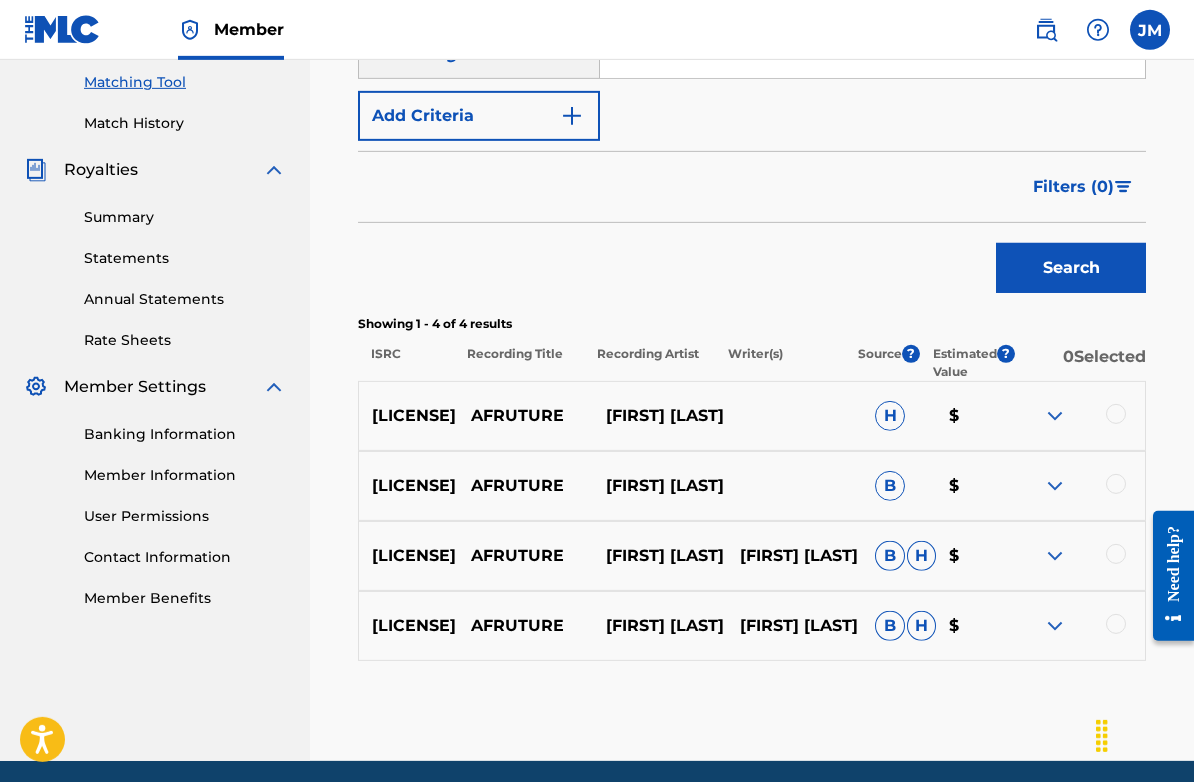 scroll, scrollTop: 512, scrollLeft: 0, axis: vertical 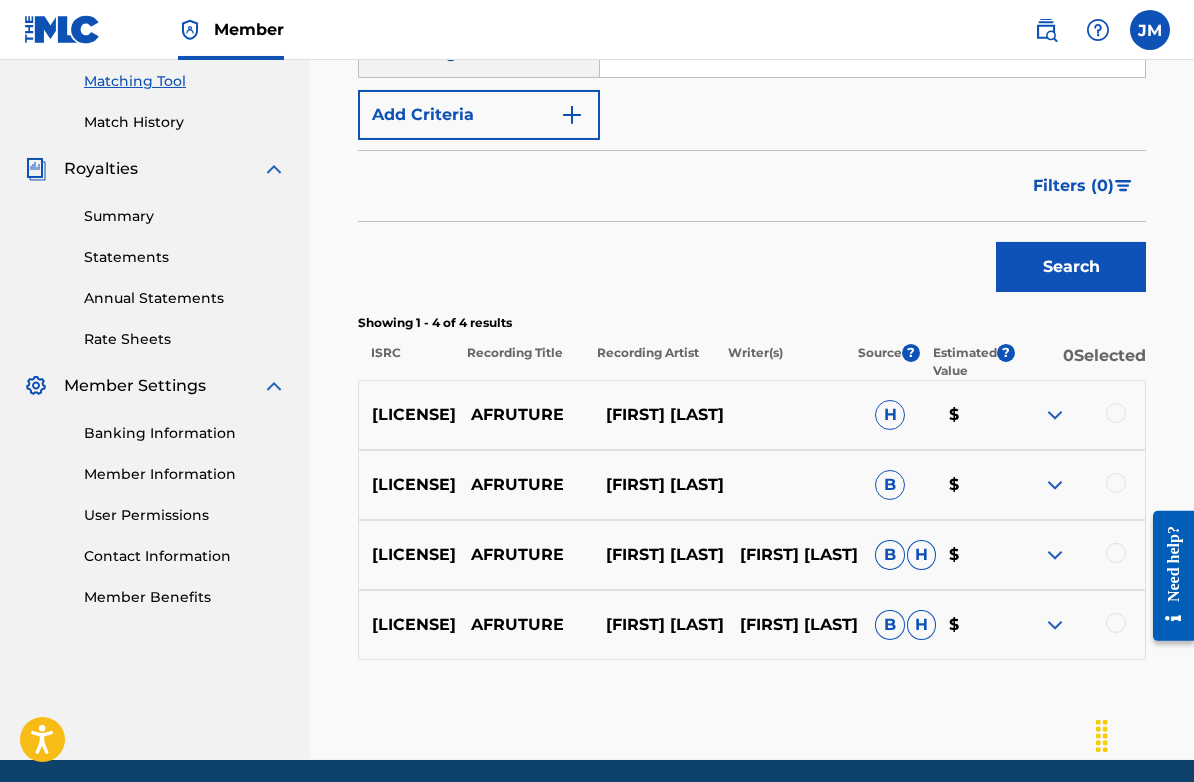 click at bounding box center (1116, 413) 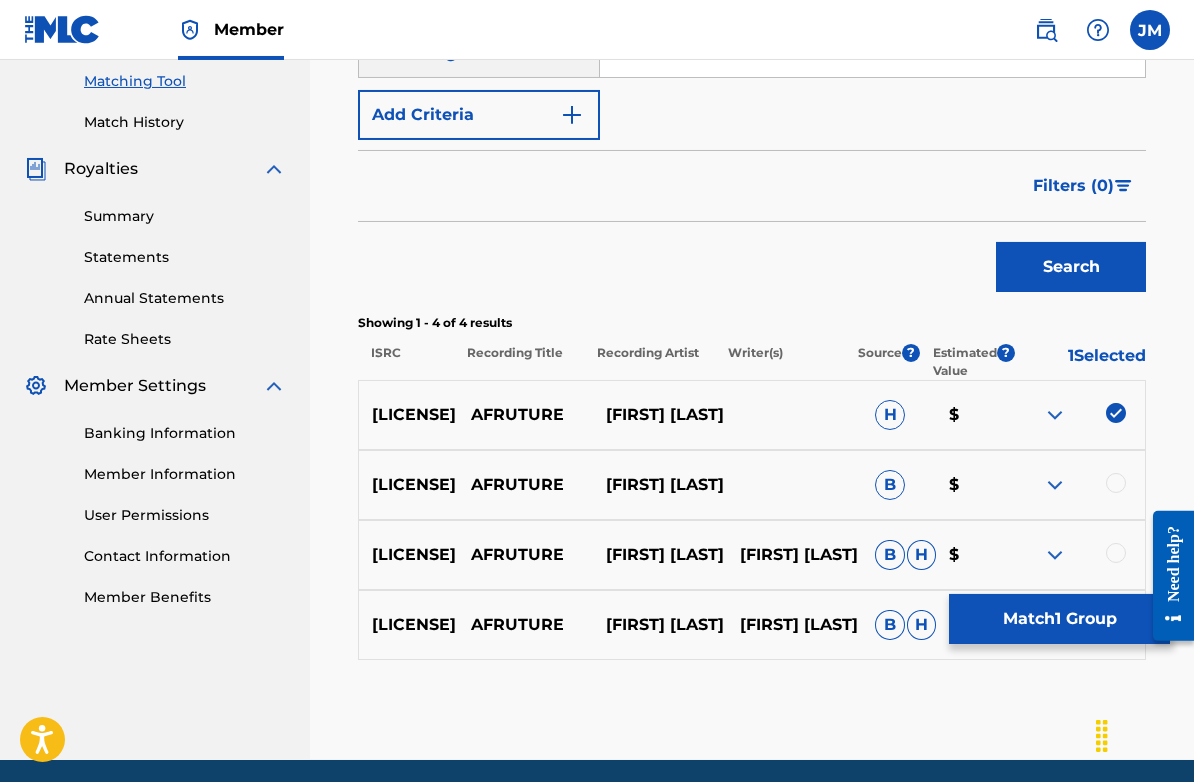 click at bounding box center (1116, 483) 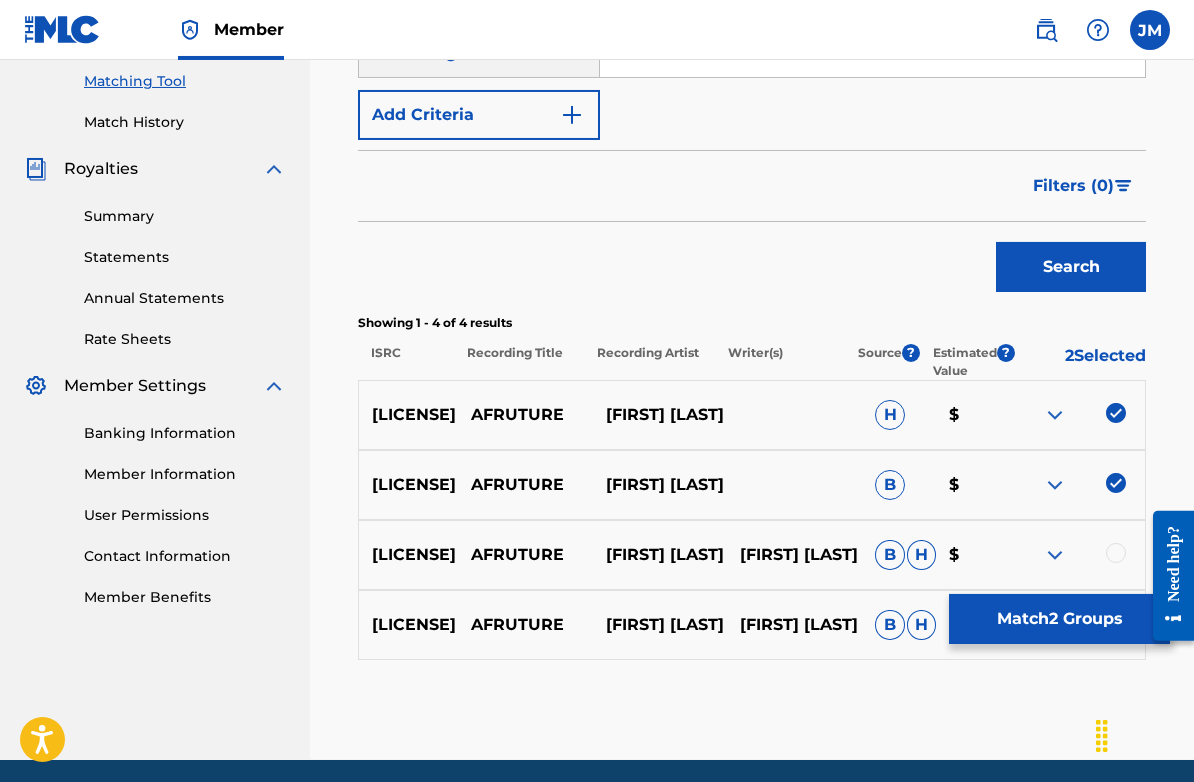 click at bounding box center (1116, 553) 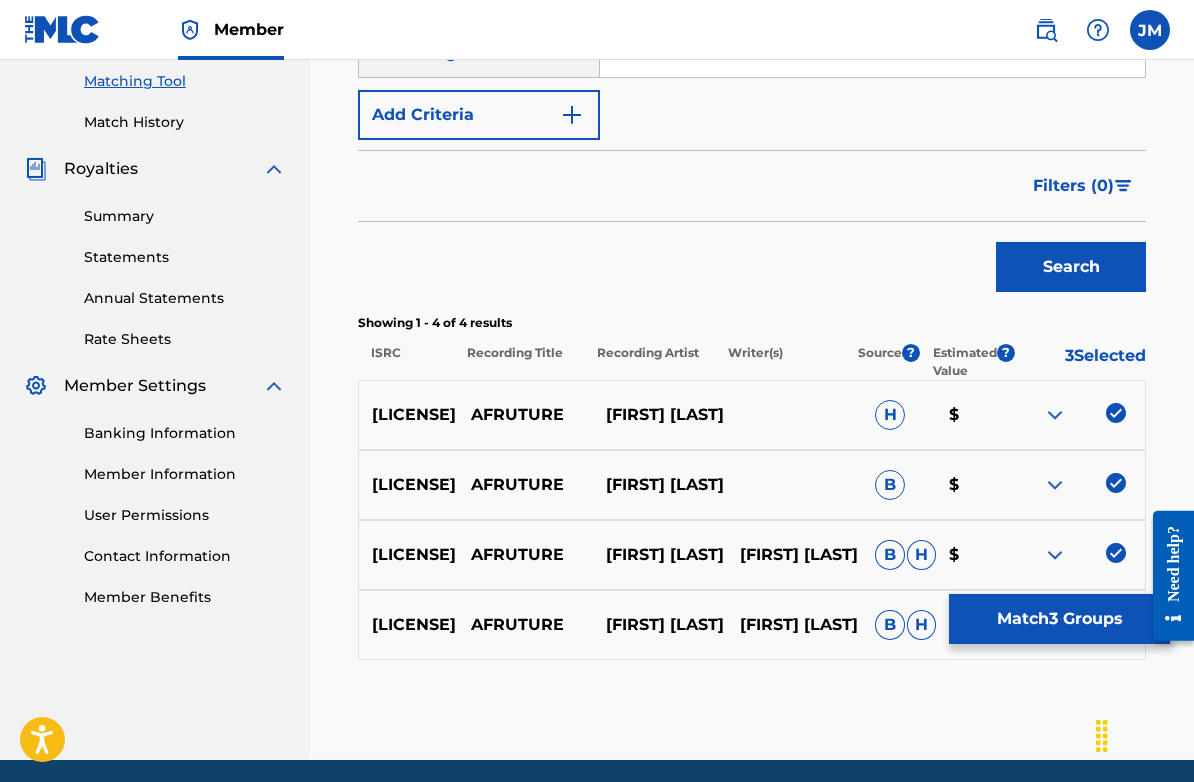 click at bounding box center (1116, 623) 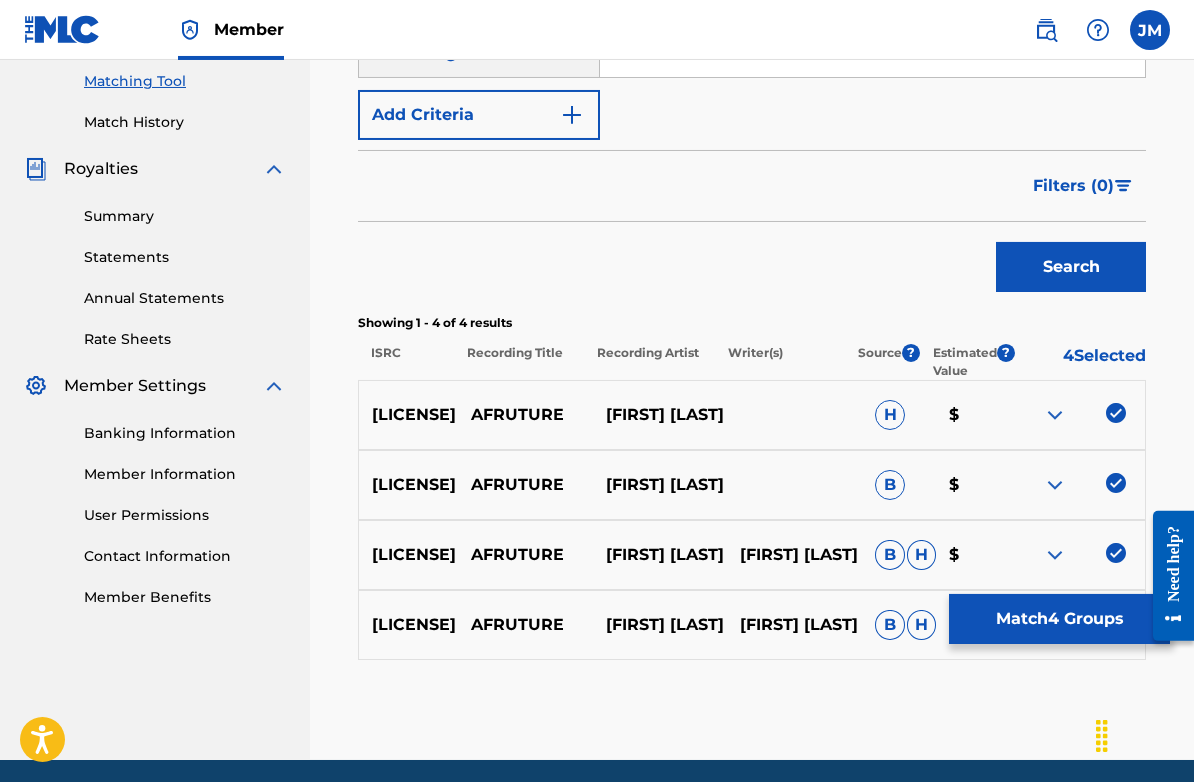 click on "Match  4 Groups" at bounding box center [1059, 619] 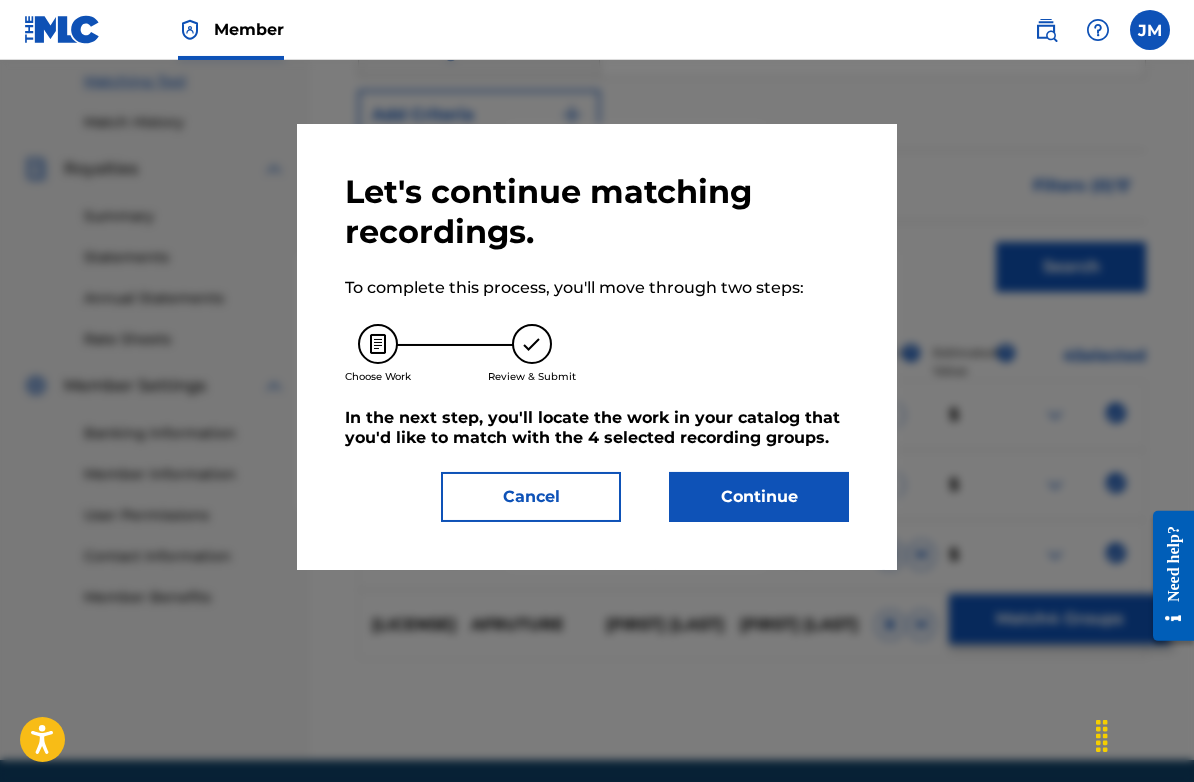 click on "Continue" at bounding box center [759, 497] 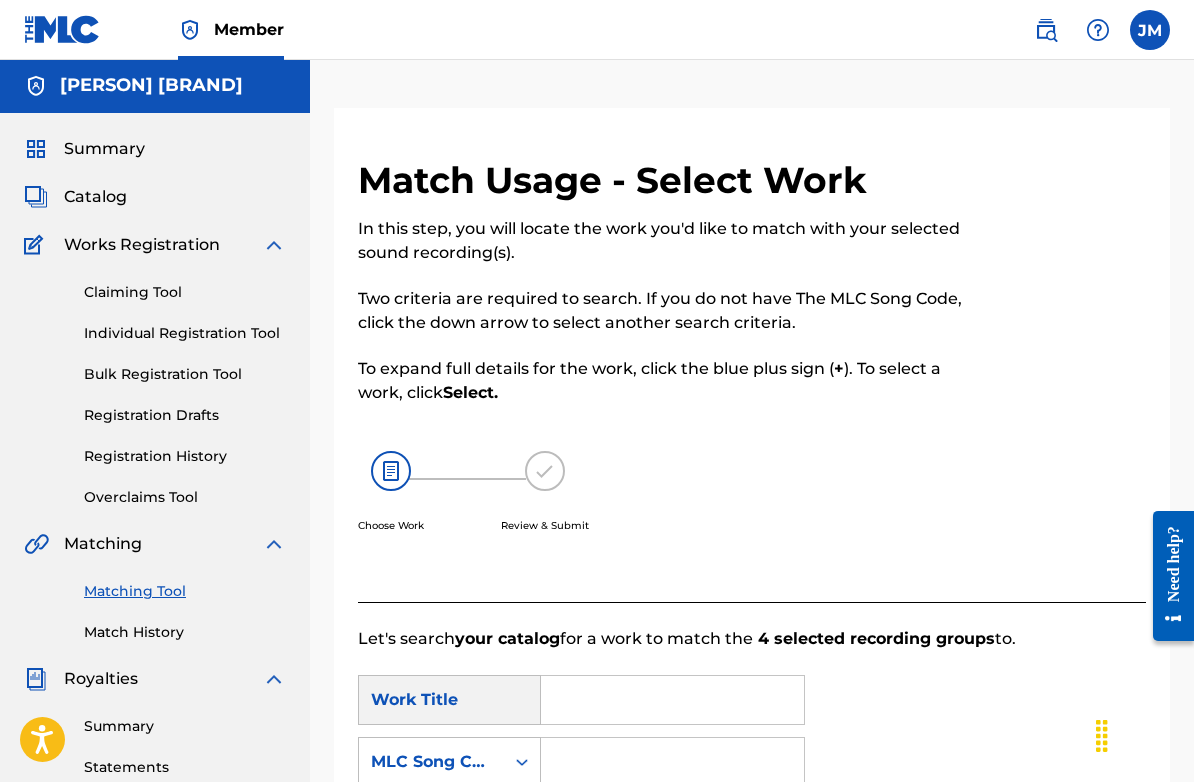 scroll, scrollTop: 3, scrollLeft: 0, axis: vertical 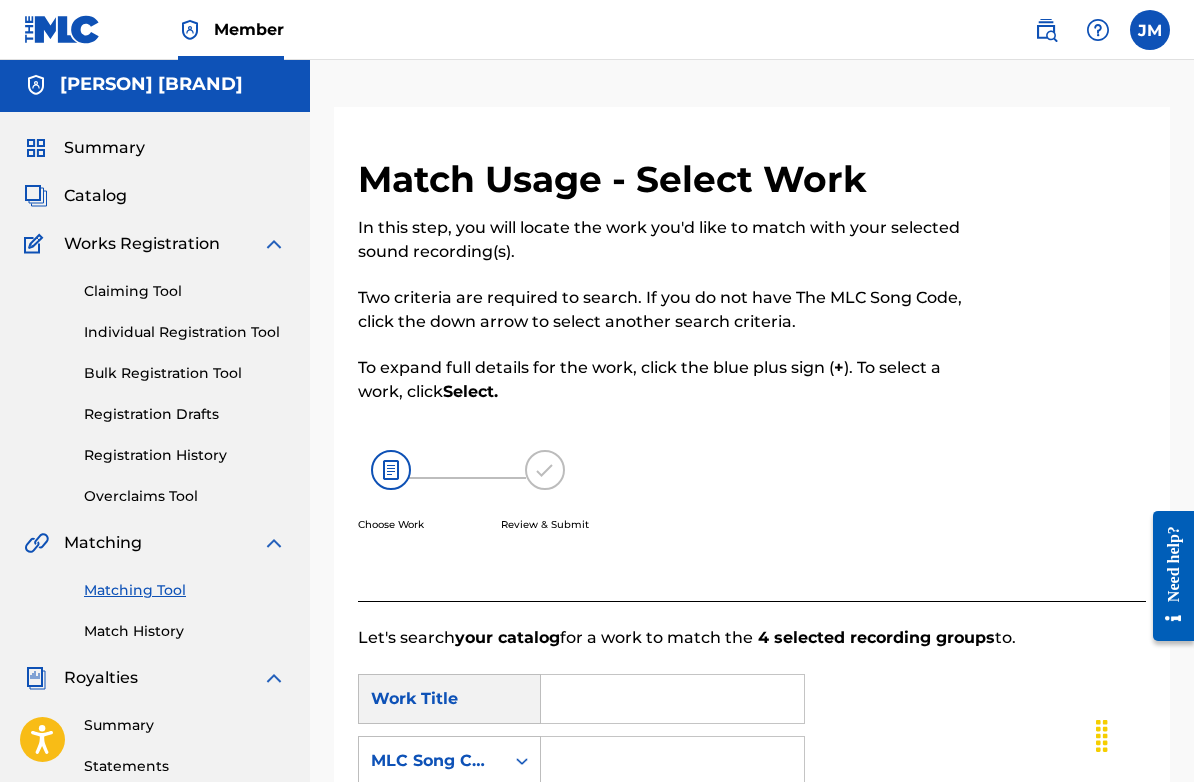 click on "Works Registration" at bounding box center (142, 244) 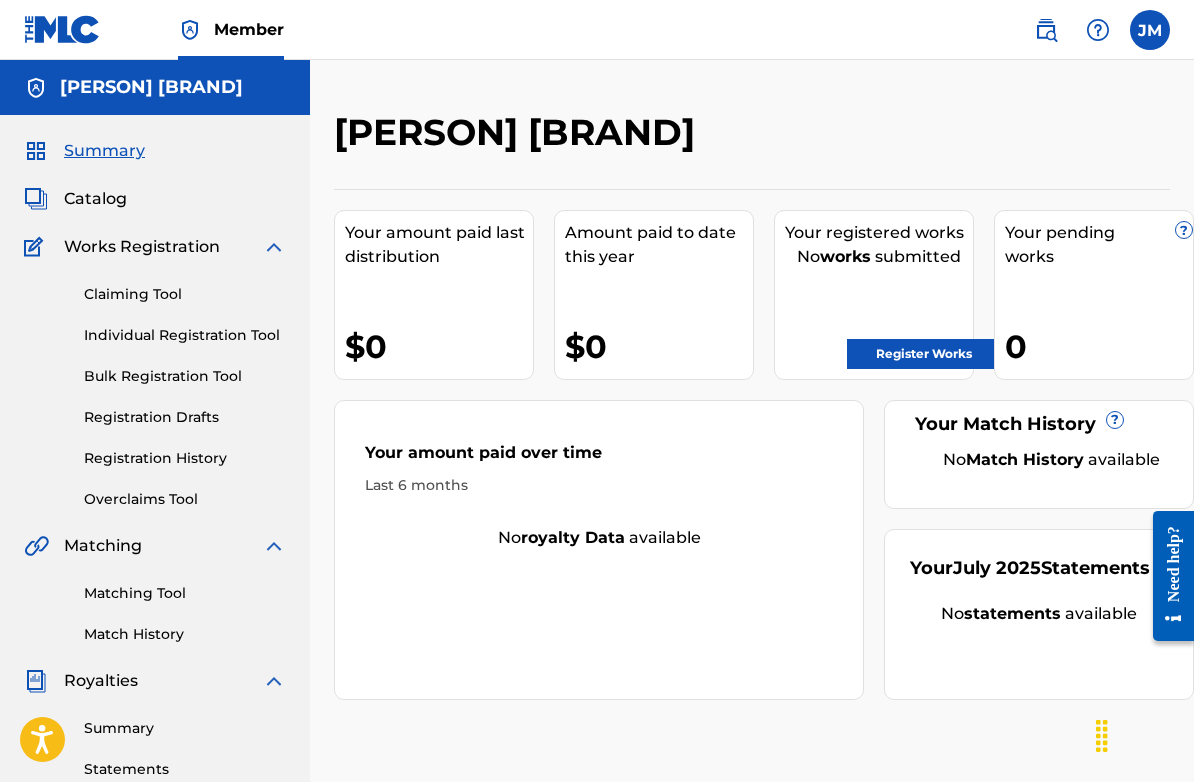click on "Register Works" at bounding box center [924, 354] 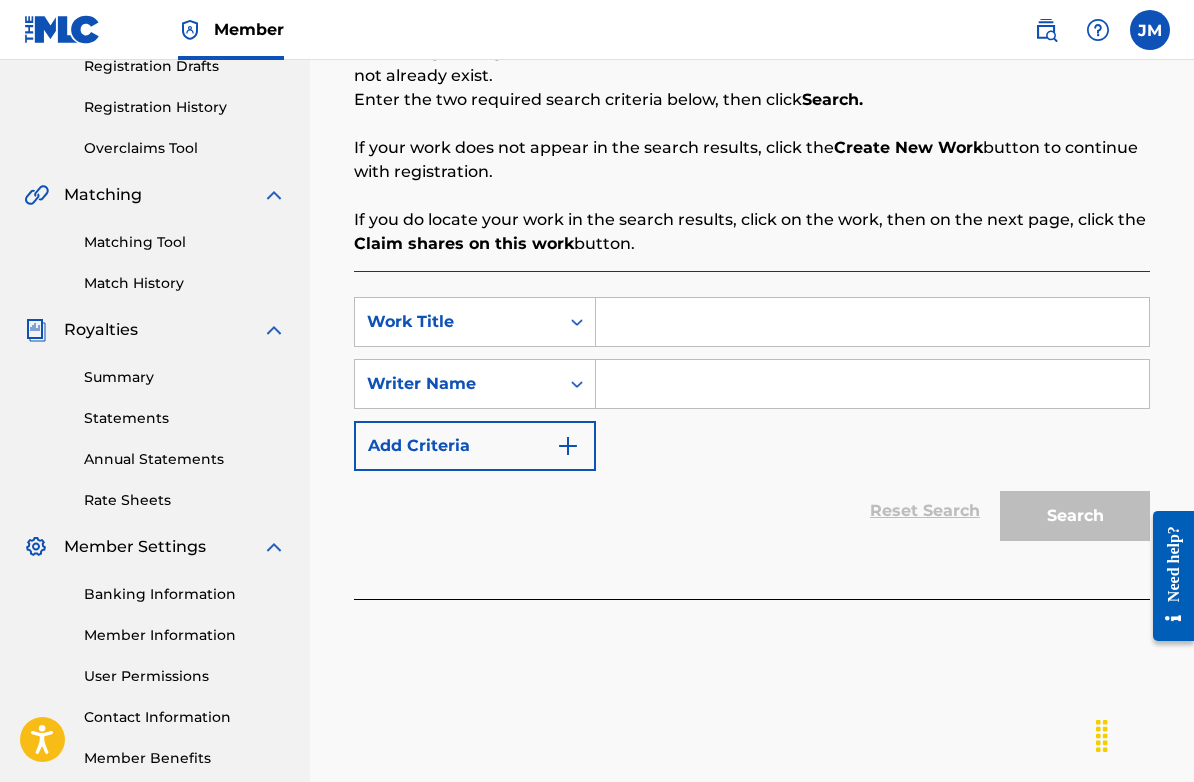 scroll, scrollTop: 424, scrollLeft: 0, axis: vertical 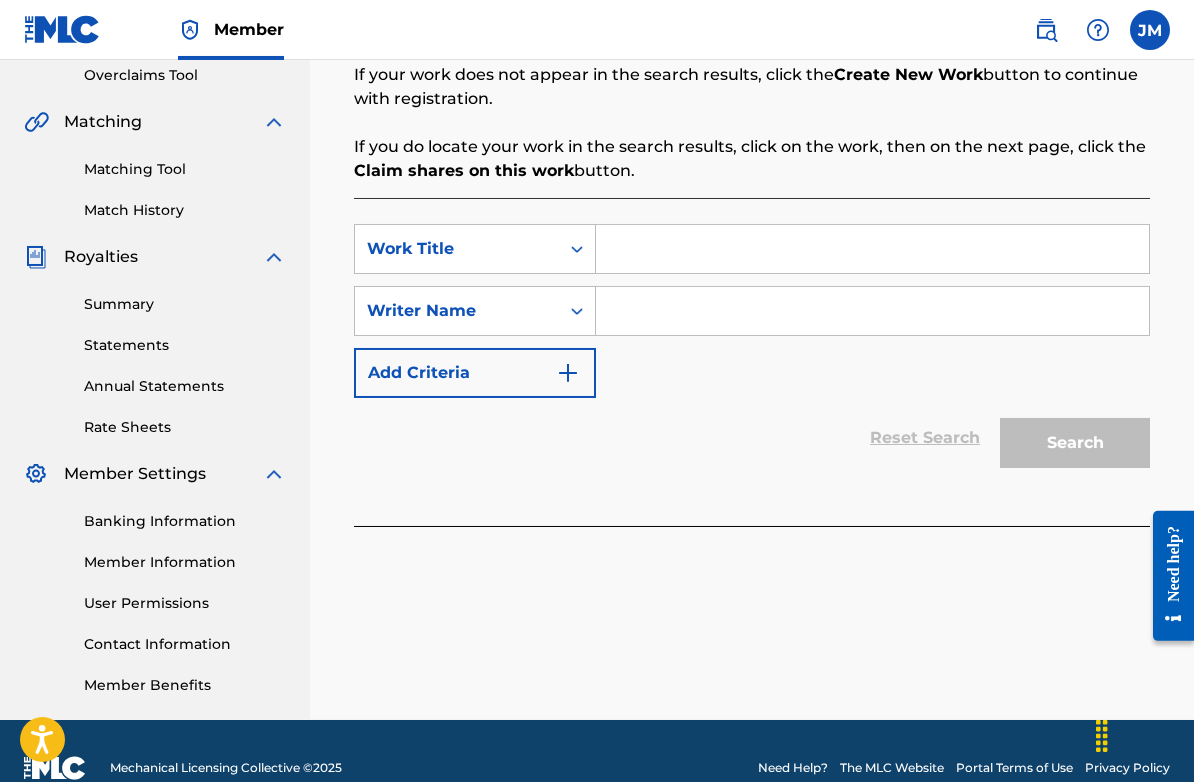 click at bounding box center [872, 249] 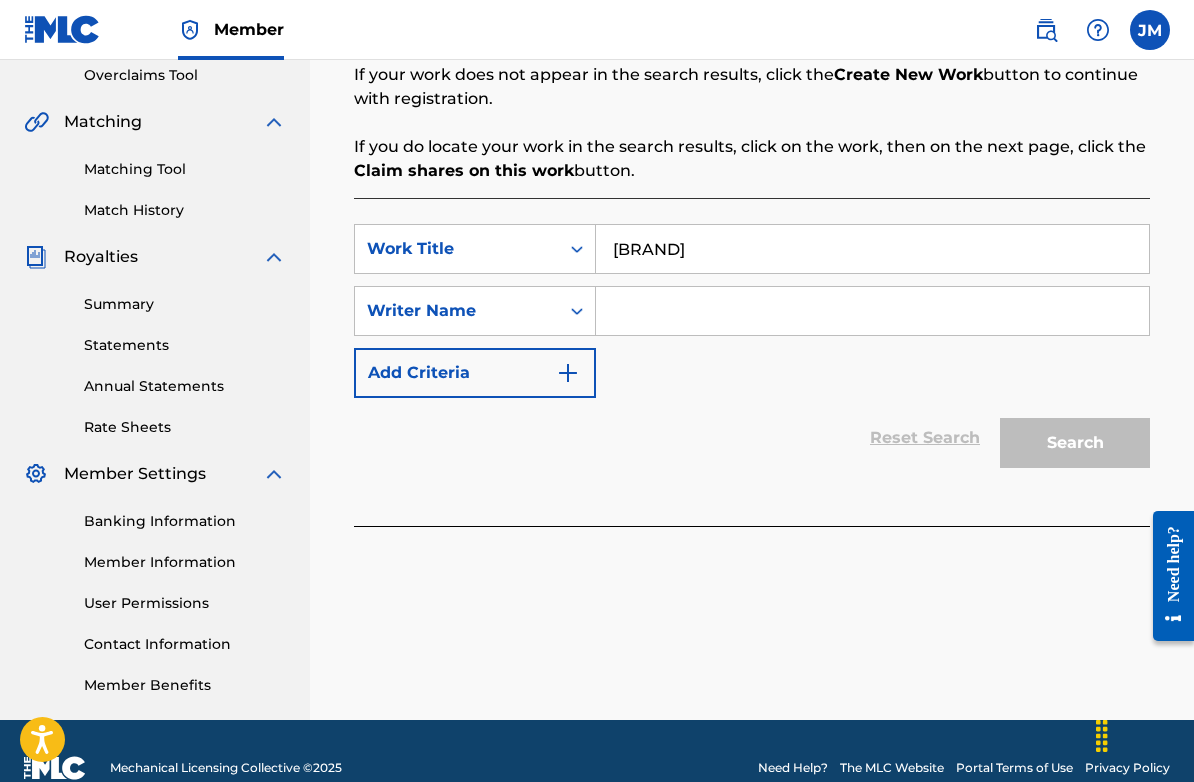 type on "[BRAND]" 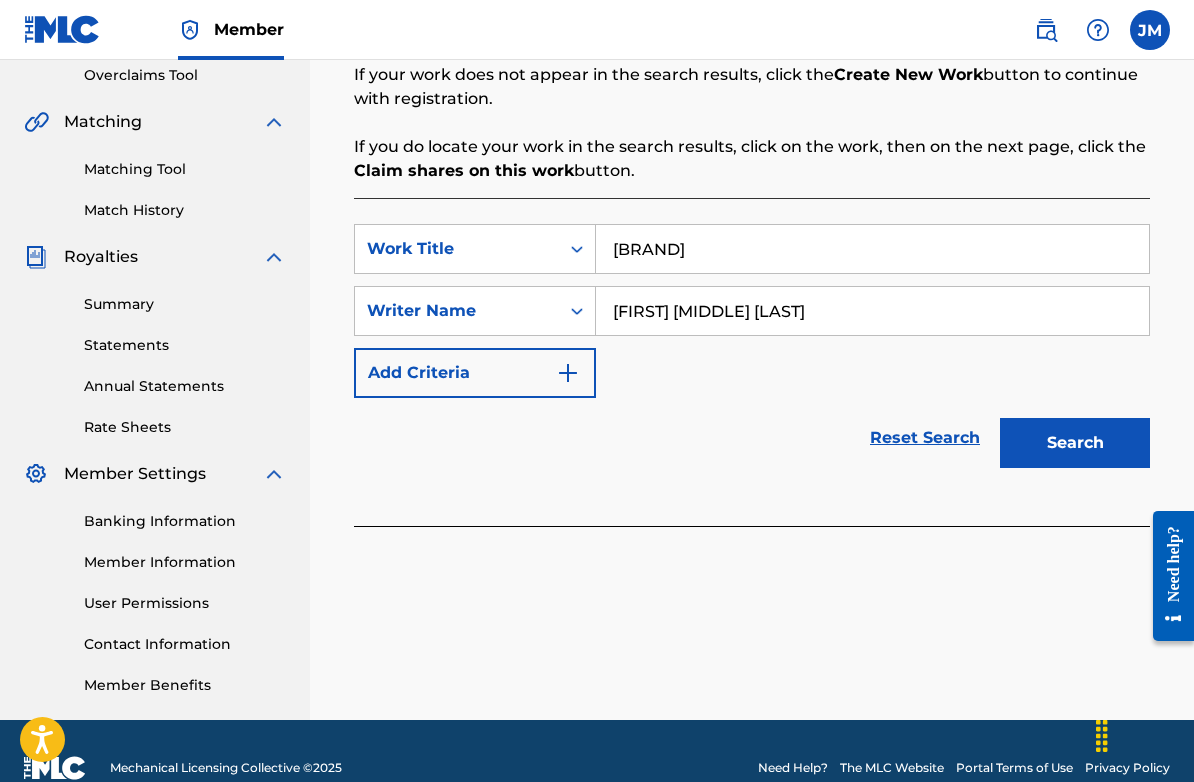 type on "[FIRST] [MIDDLE] [LAST]" 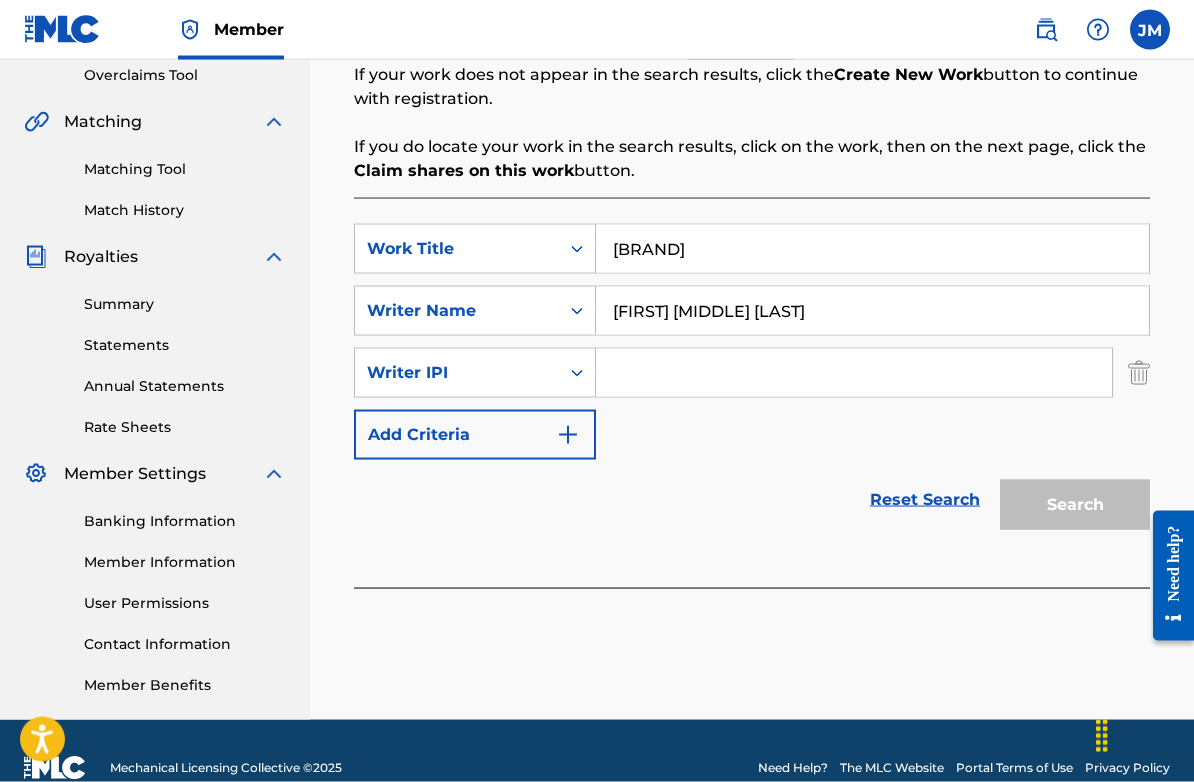 click on "Add Criteria" at bounding box center [475, 435] 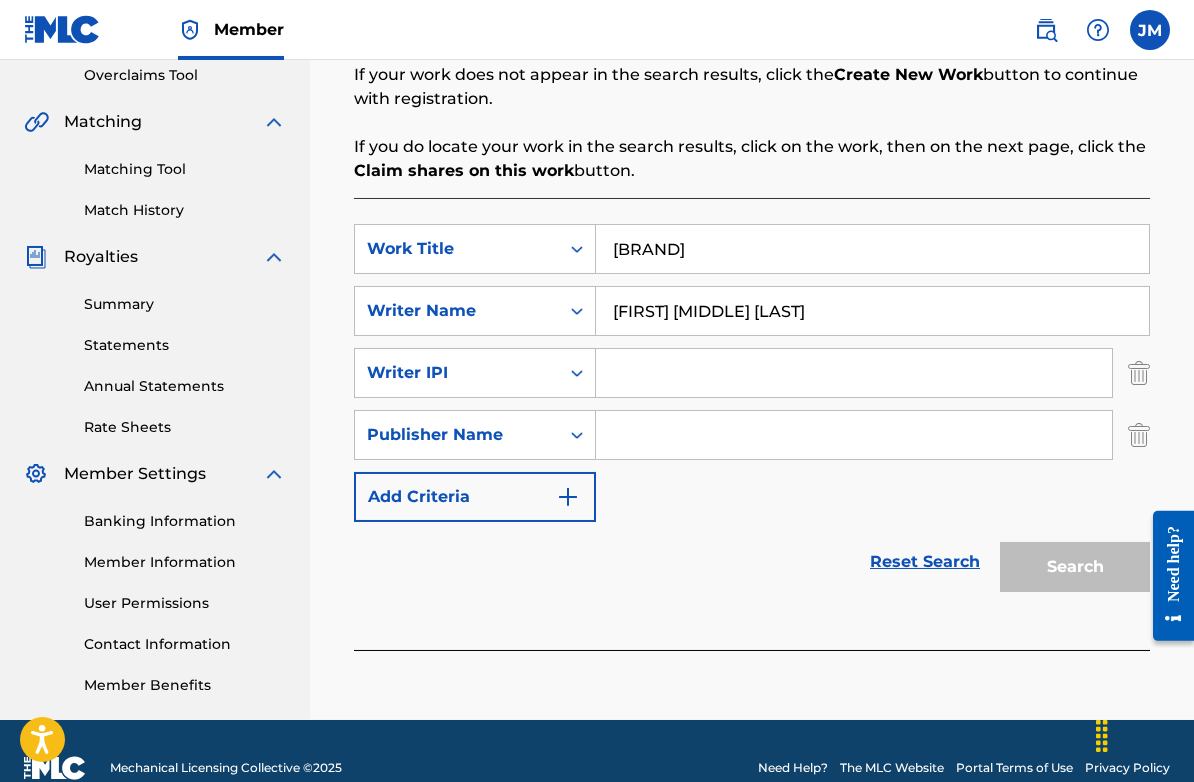 click on "Add Criteria" at bounding box center [475, 497] 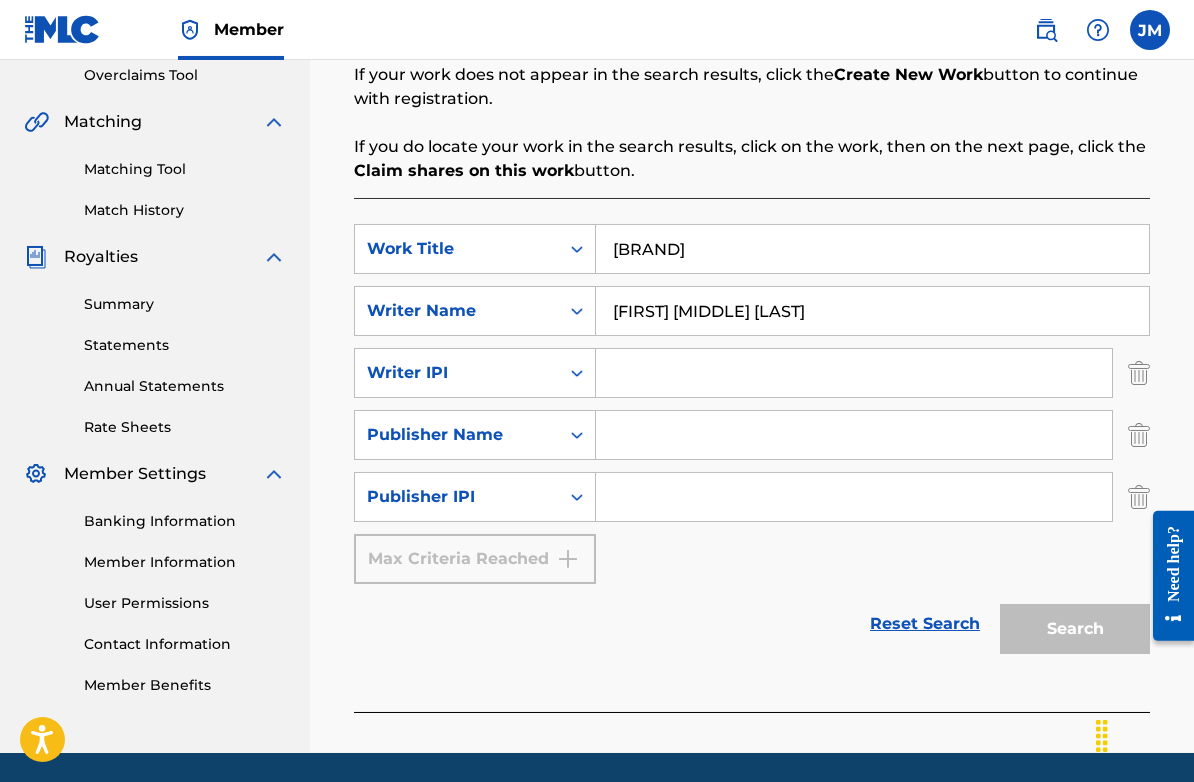 click on "Reset Search Search" at bounding box center [752, 624] 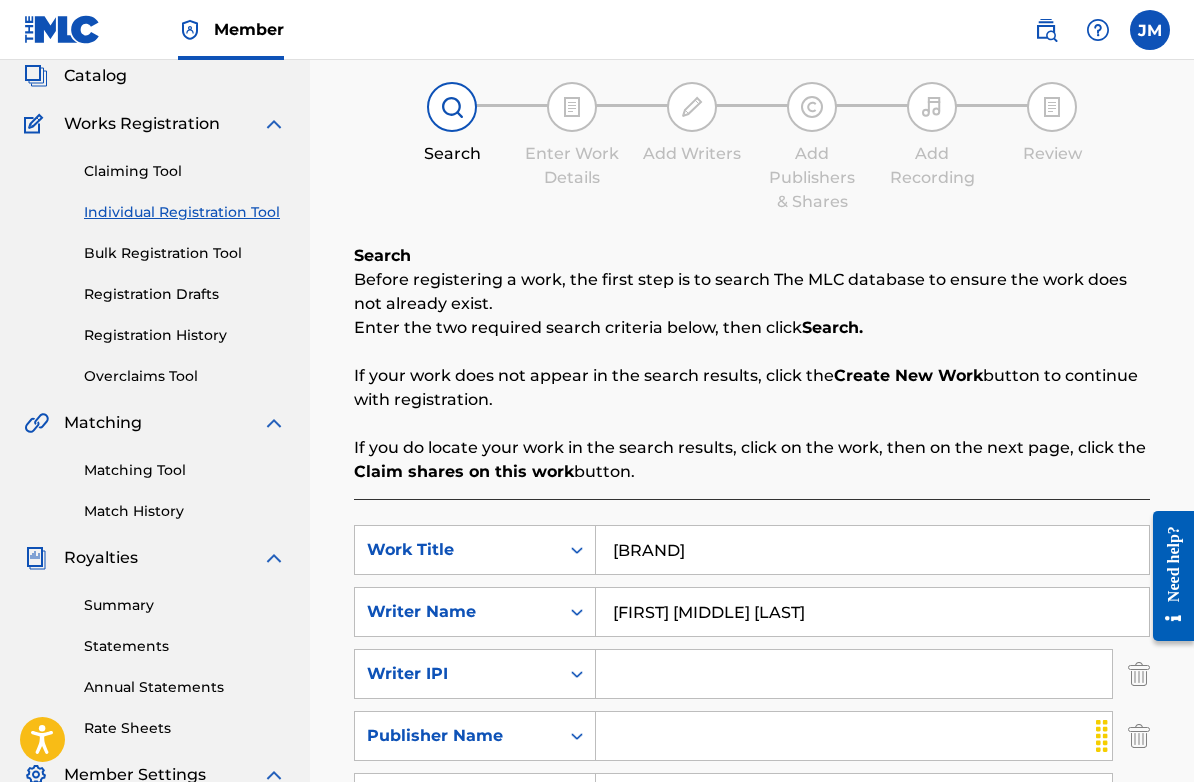 scroll, scrollTop: 0, scrollLeft: 0, axis: both 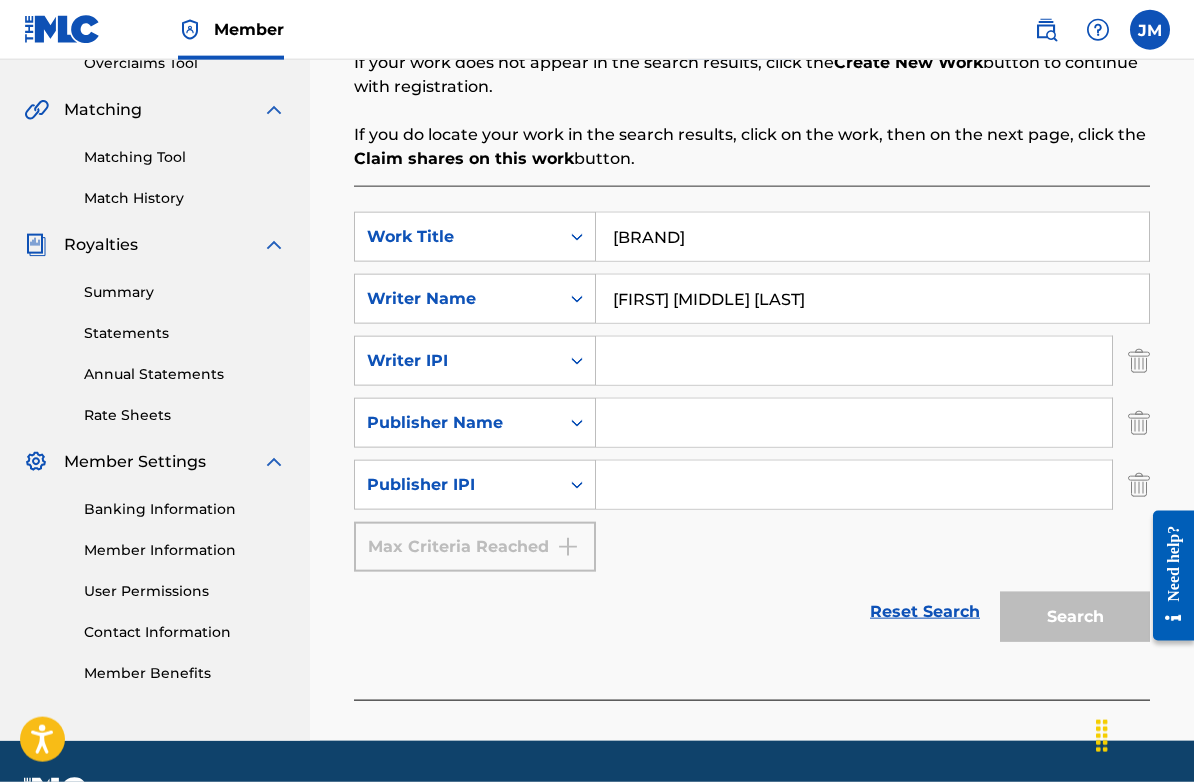 paste on "[NUMBER]" 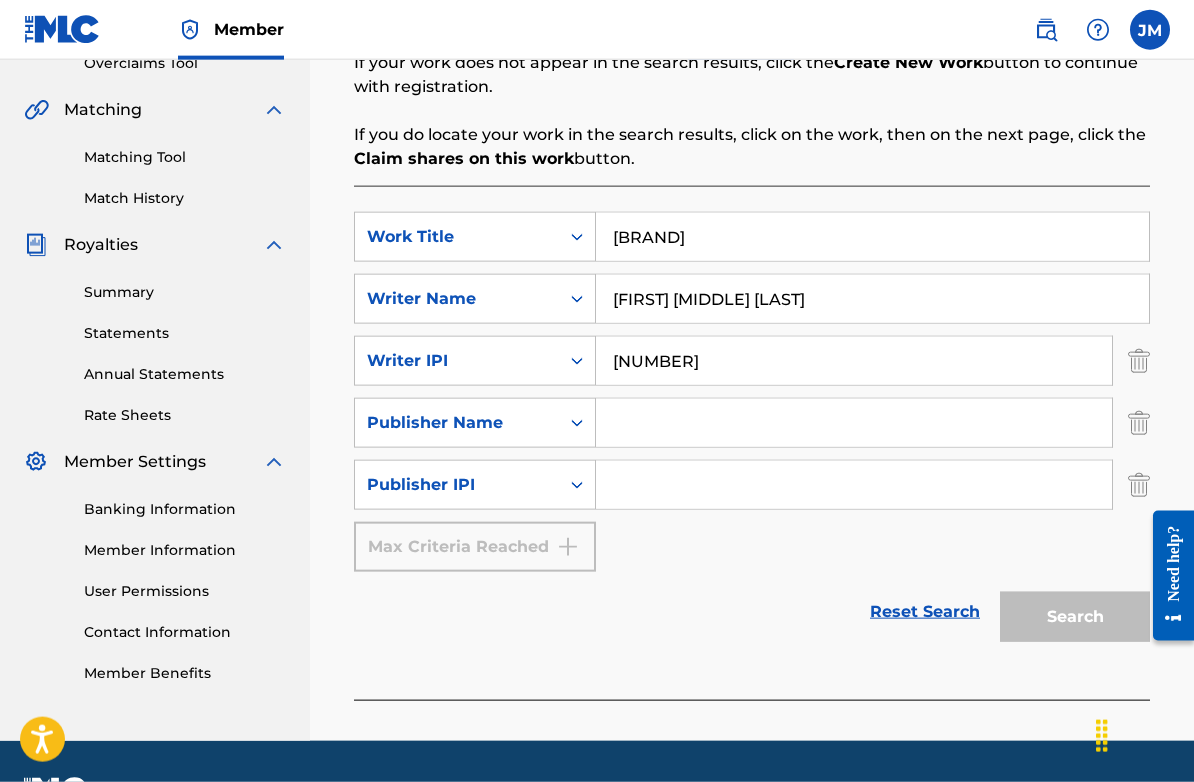 type on "[NUMBER]" 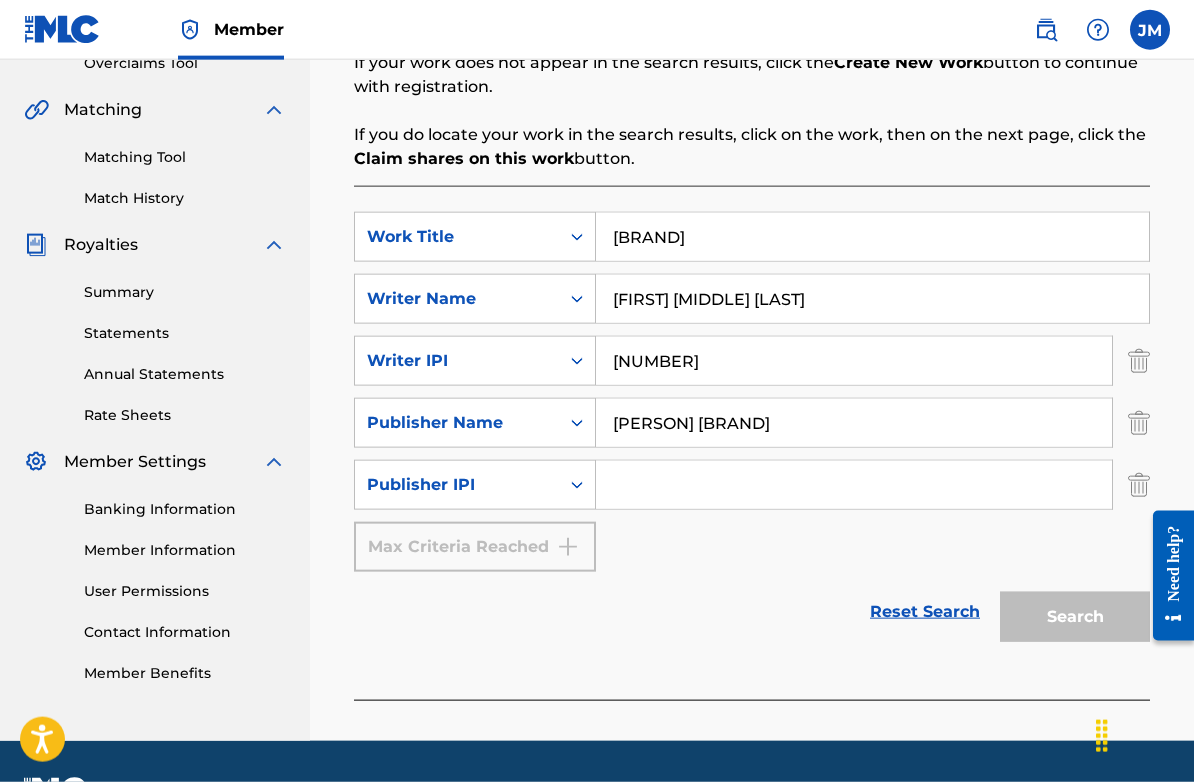 type on "[PERSON] [BRAND]" 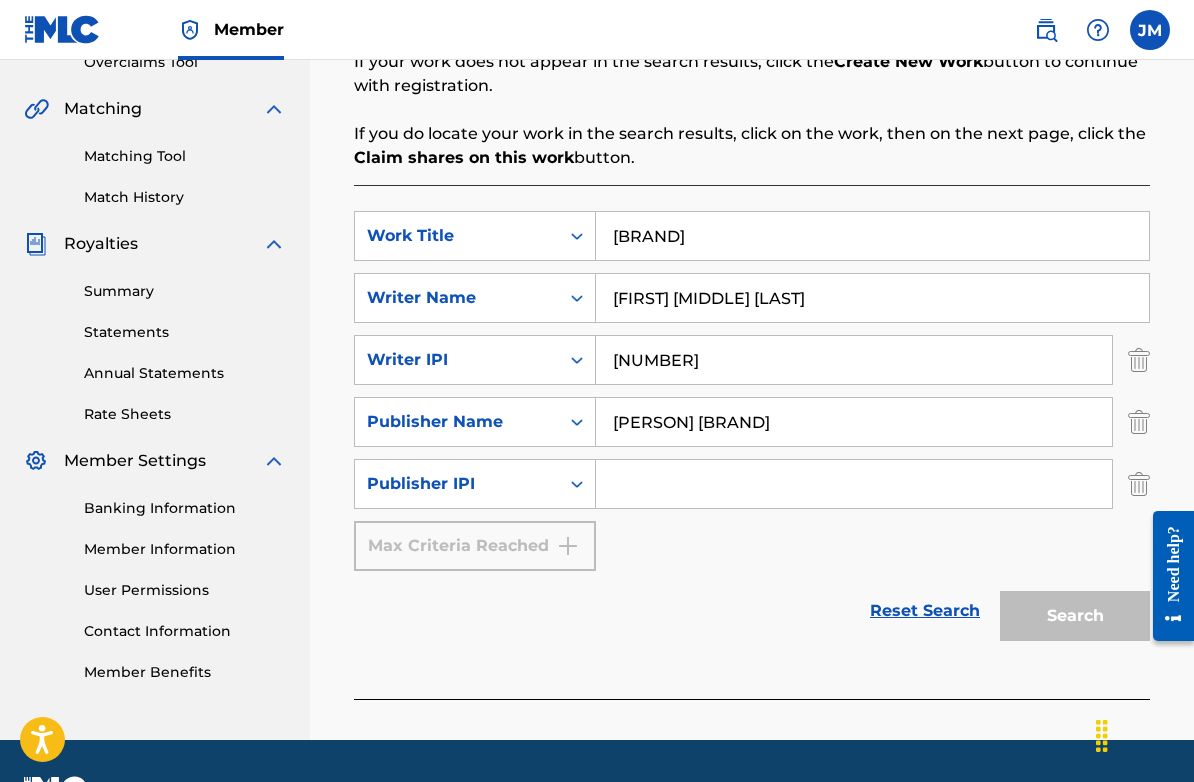 scroll, scrollTop: 436, scrollLeft: 0, axis: vertical 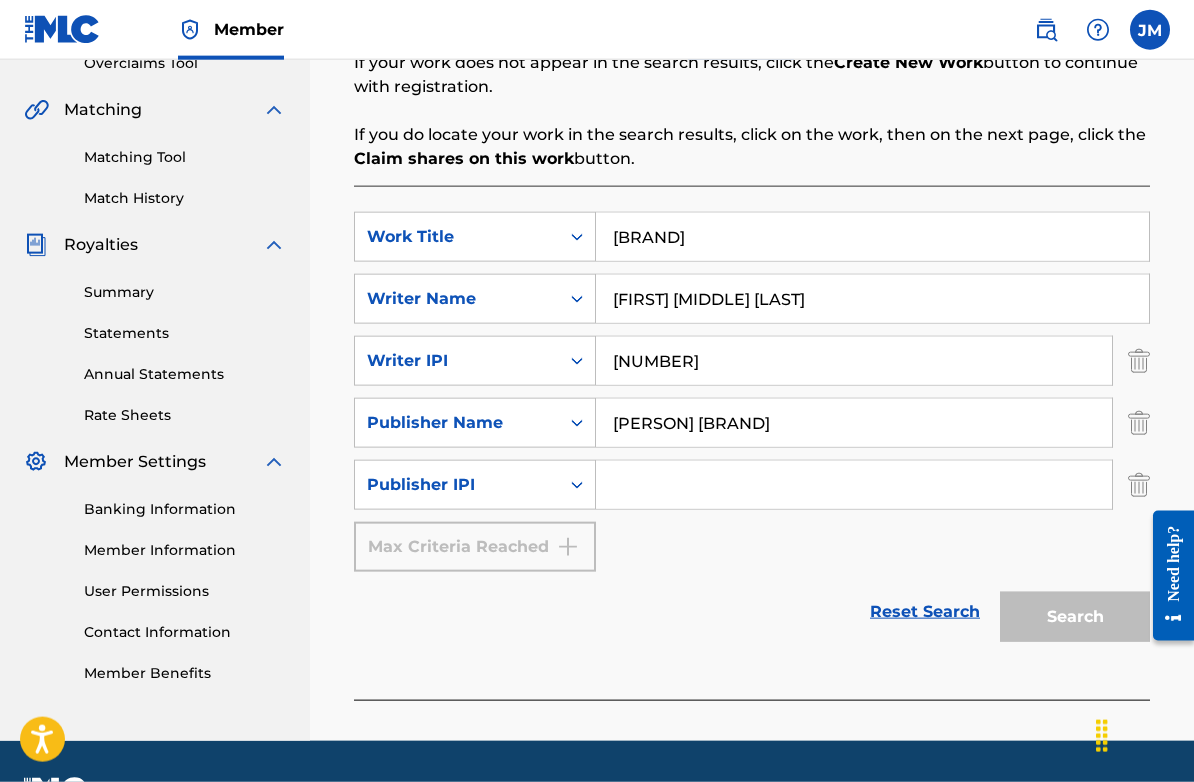 paste on "[NUMBER]" 